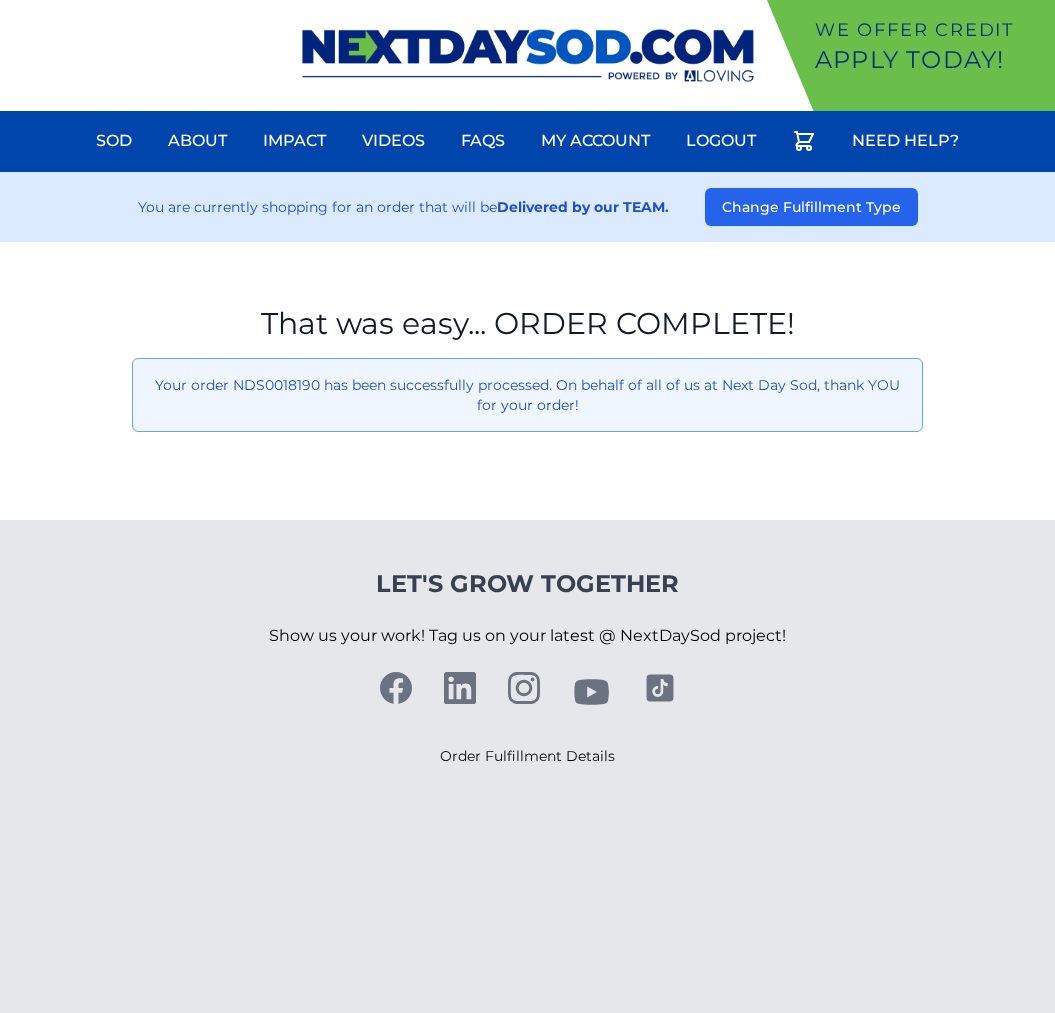 scroll, scrollTop: 0, scrollLeft: 0, axis: both 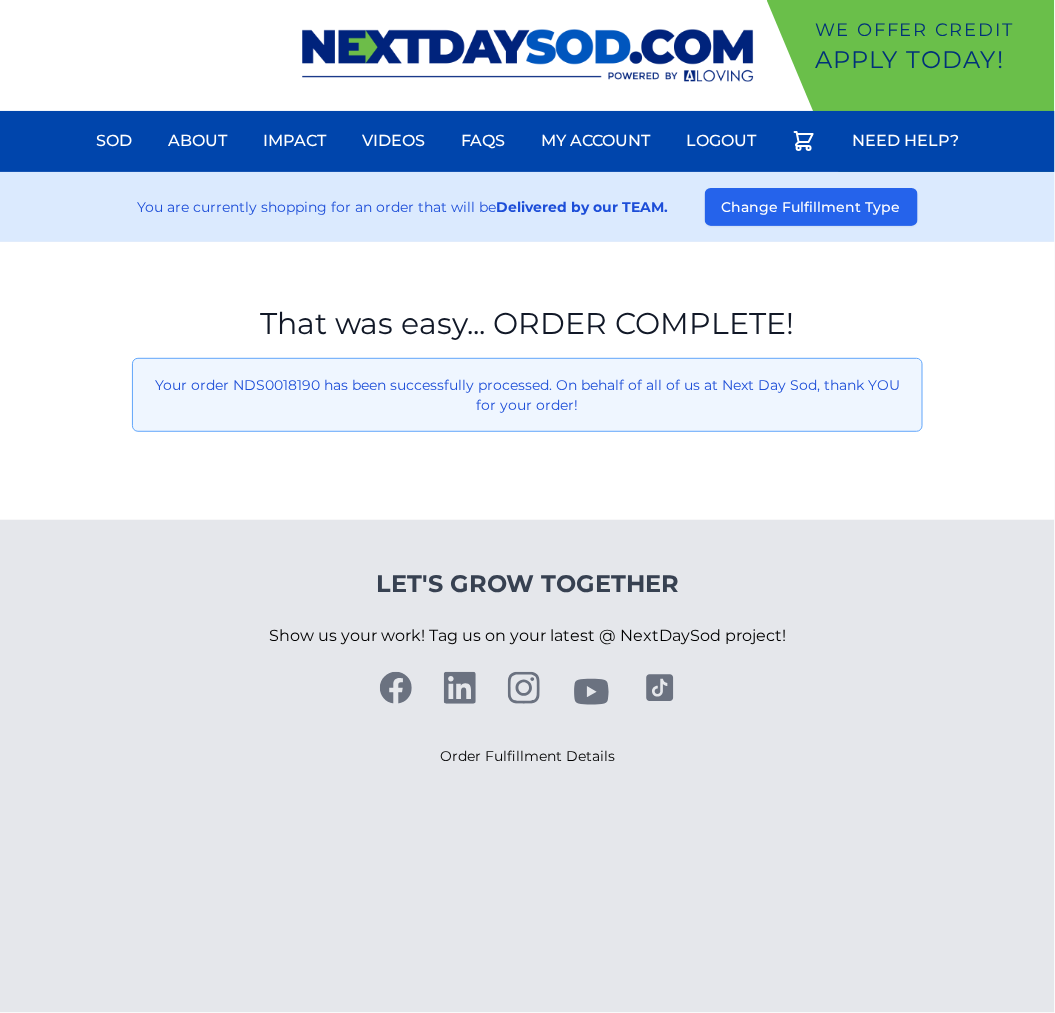 drag, startPoint x: 82, startPoint y: 307, endPoint x: 120, endPoint y: 215, distance: 99.53894 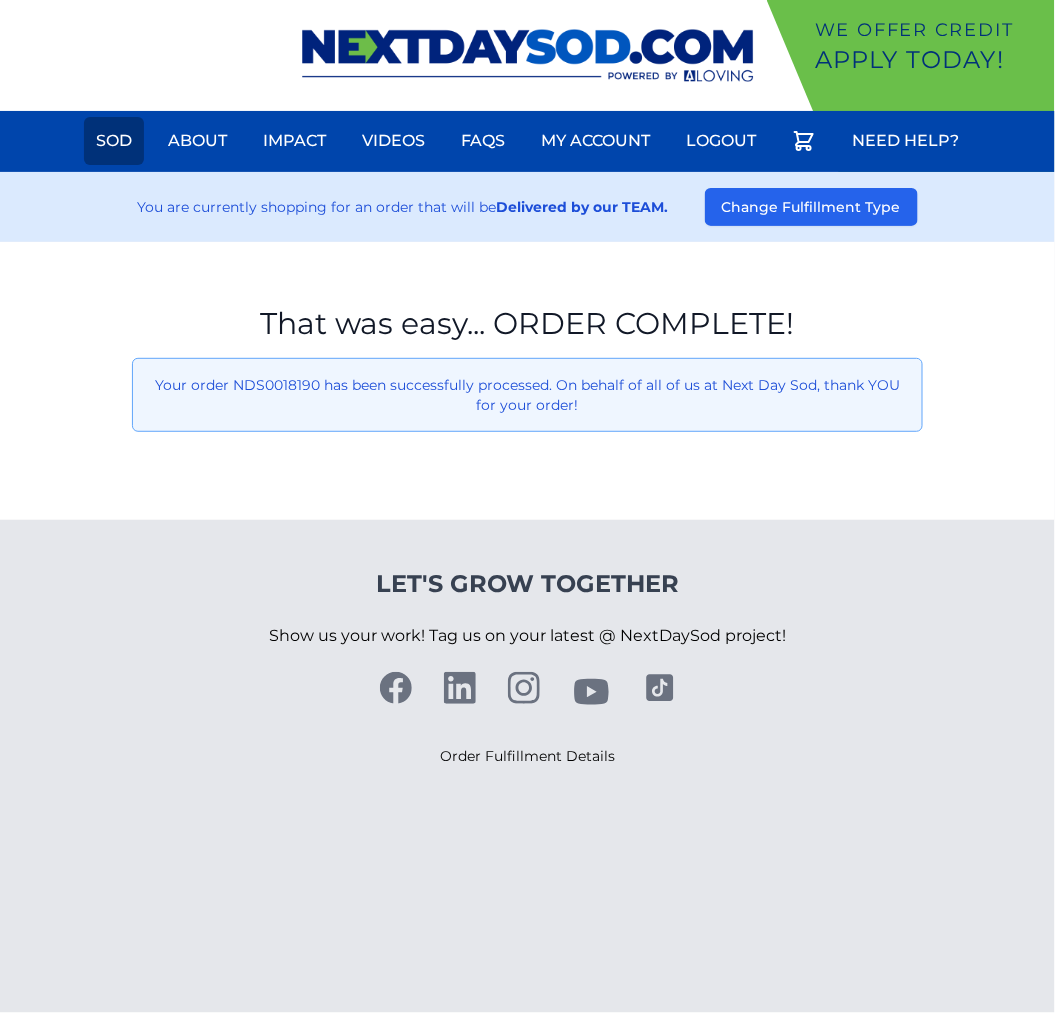 click on "Sod" at bounding box center (114, 141) 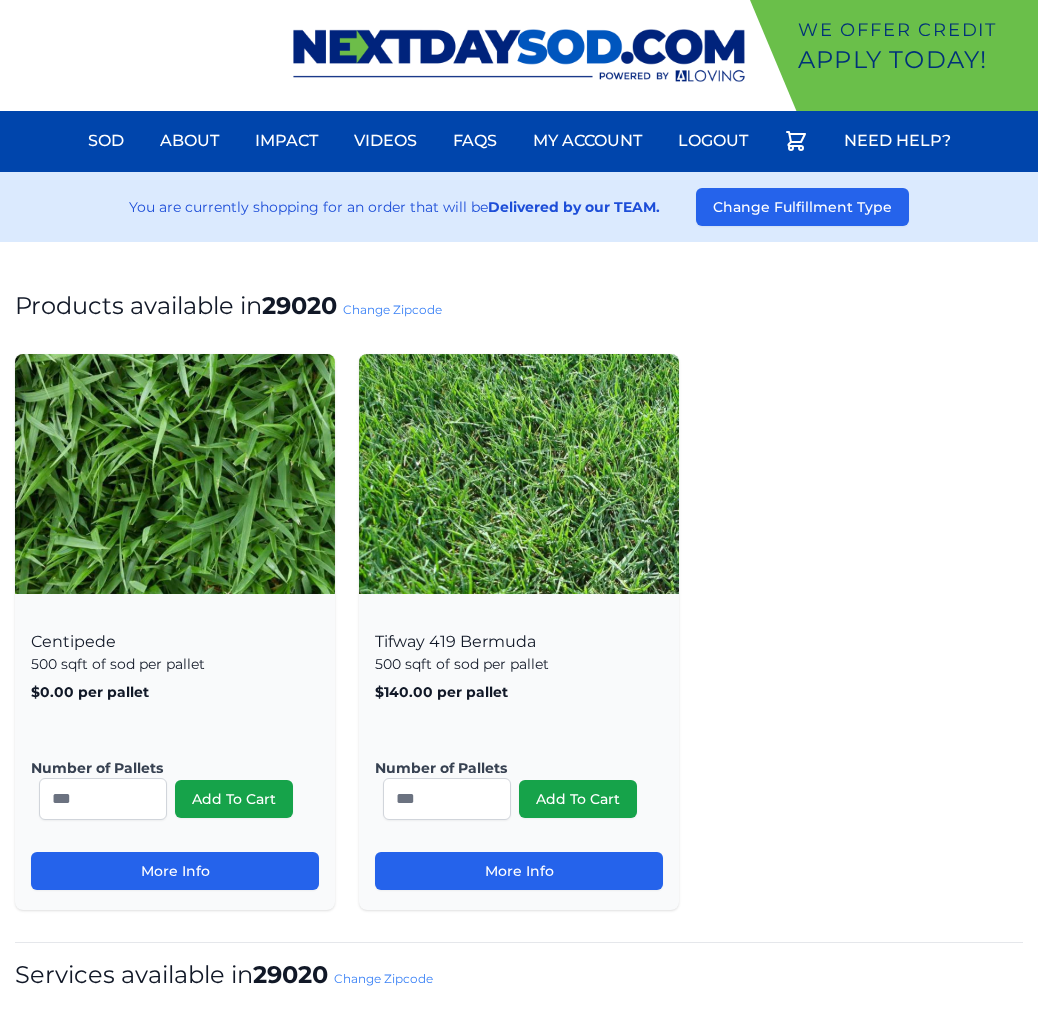 scroll, scrollTop: 0, scrollLeft: 0, axis: both 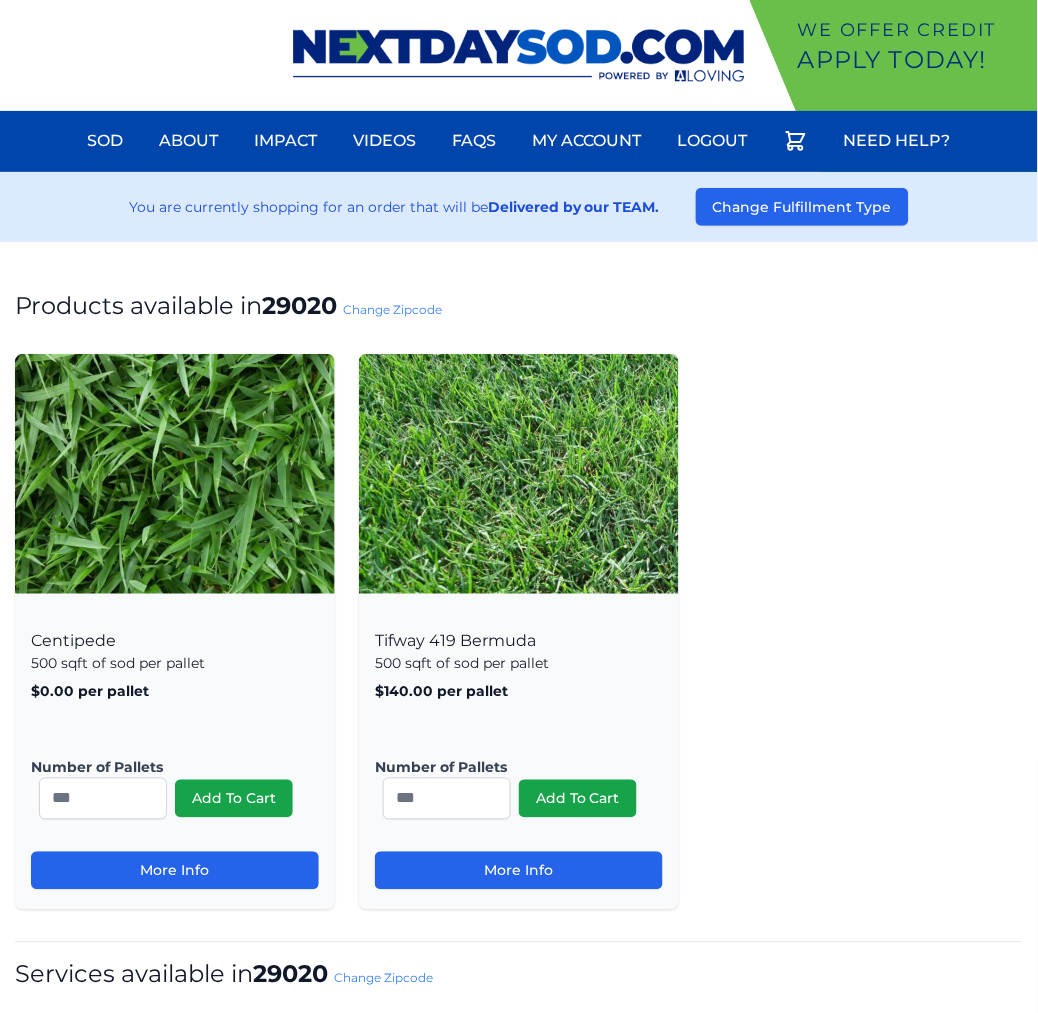 click on "Change Zipcode" at bounding box center (392, 309) 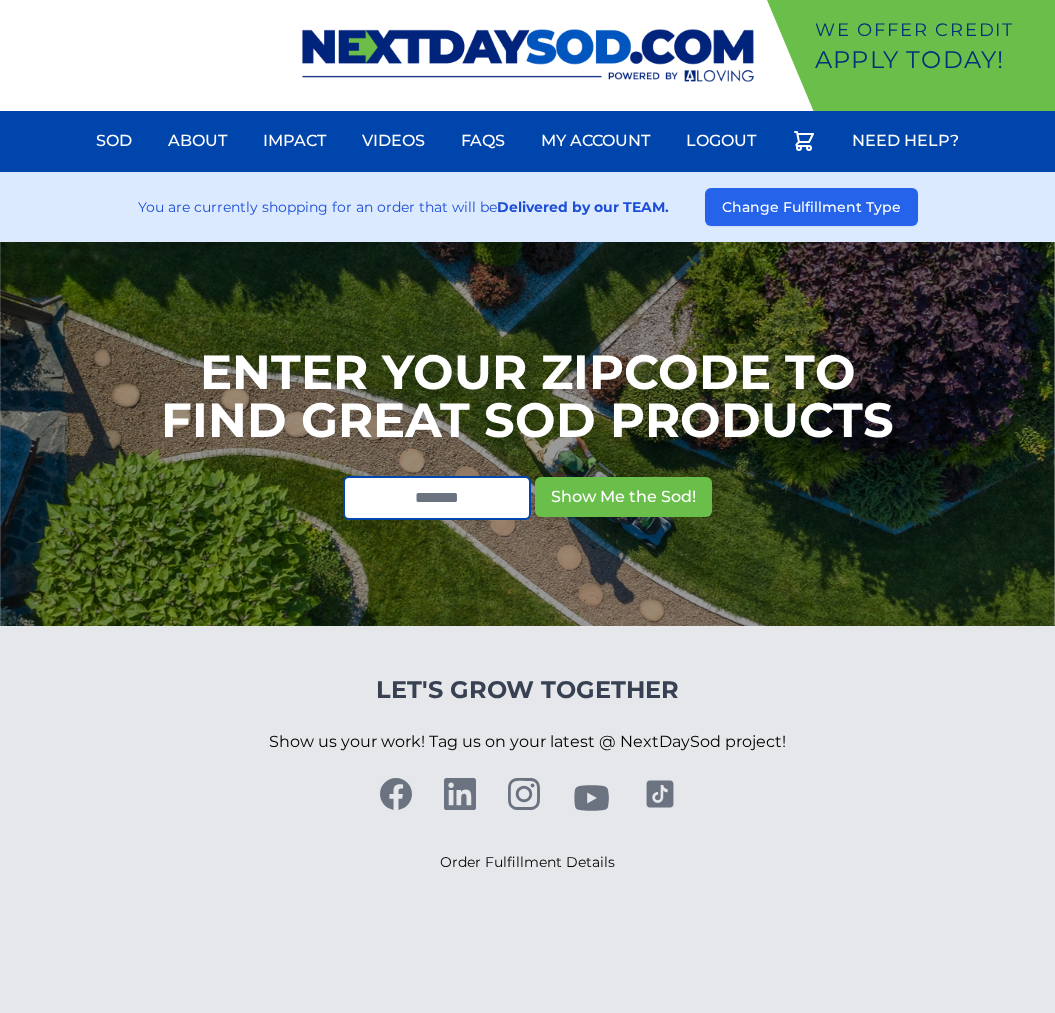 scroll, scrollTop: 0, scrollLeft: 0, axis: both 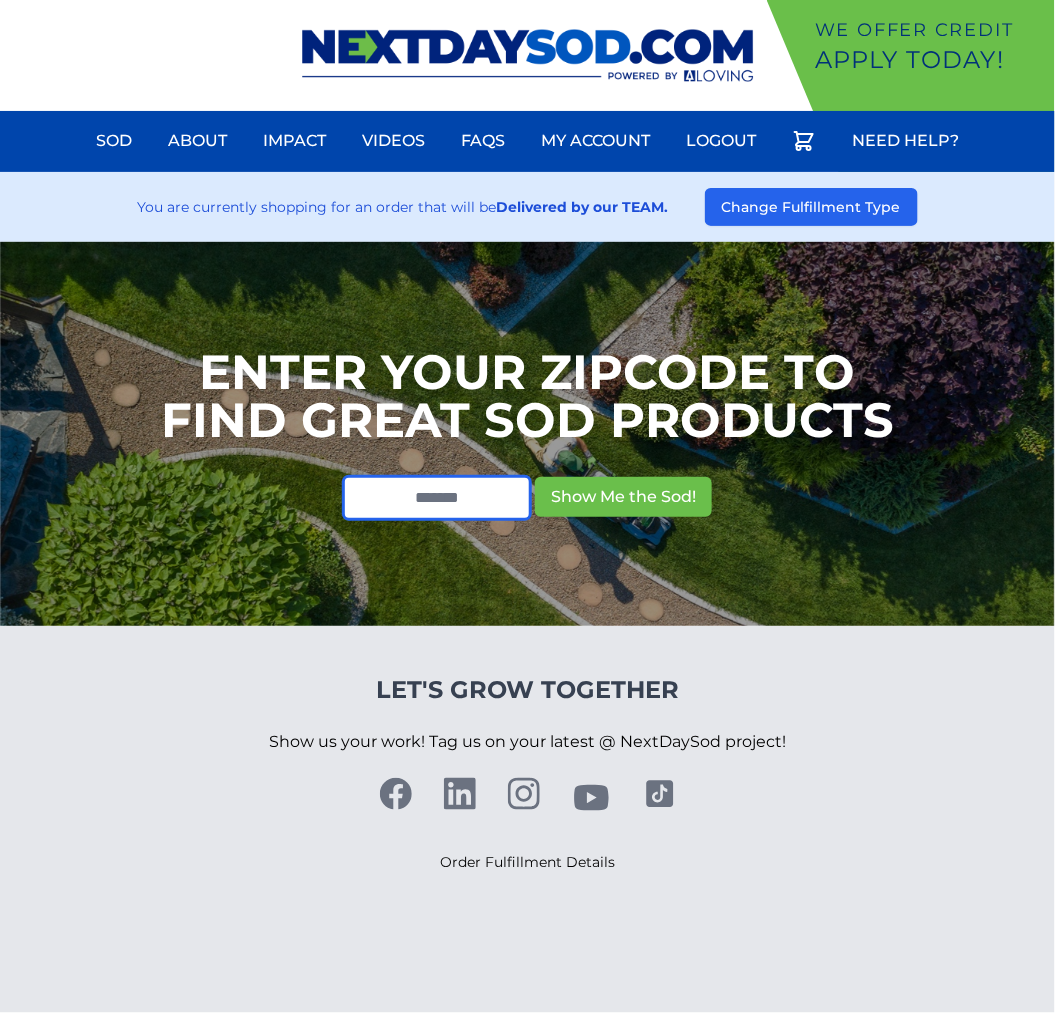 drag, startPoint x: 421, startPoint y: 501, endPoint x: 432, endPoint y: 495, distance: 12.529964 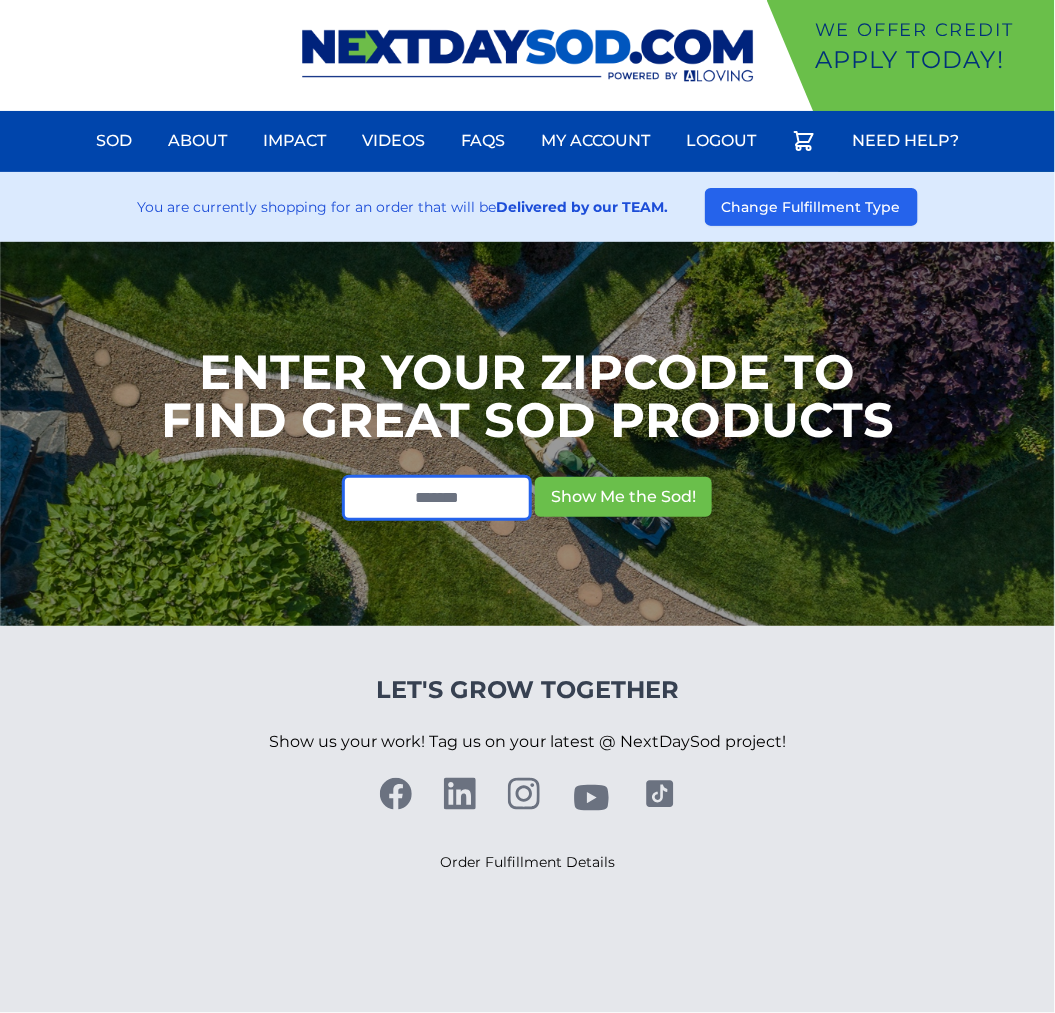 click at bounding box center [437, 498] 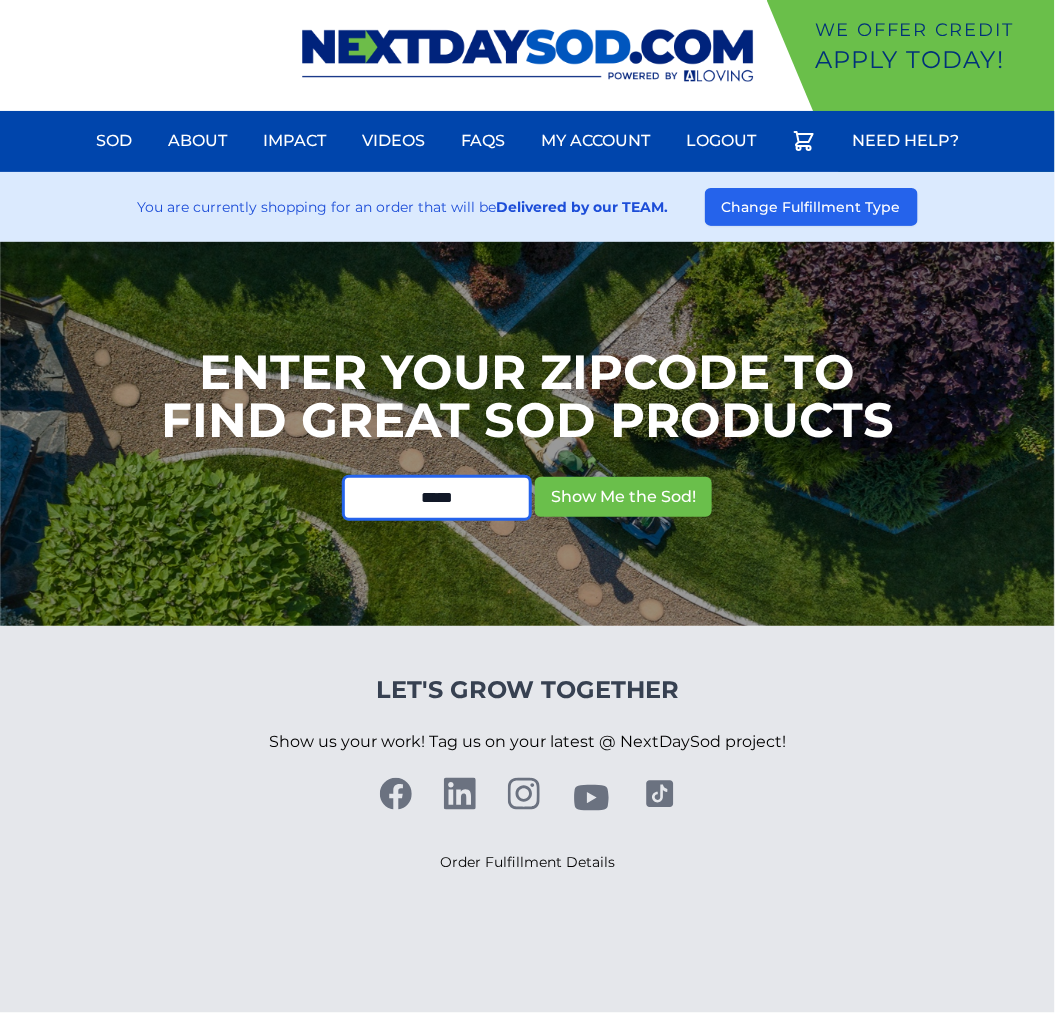 type on "*****" 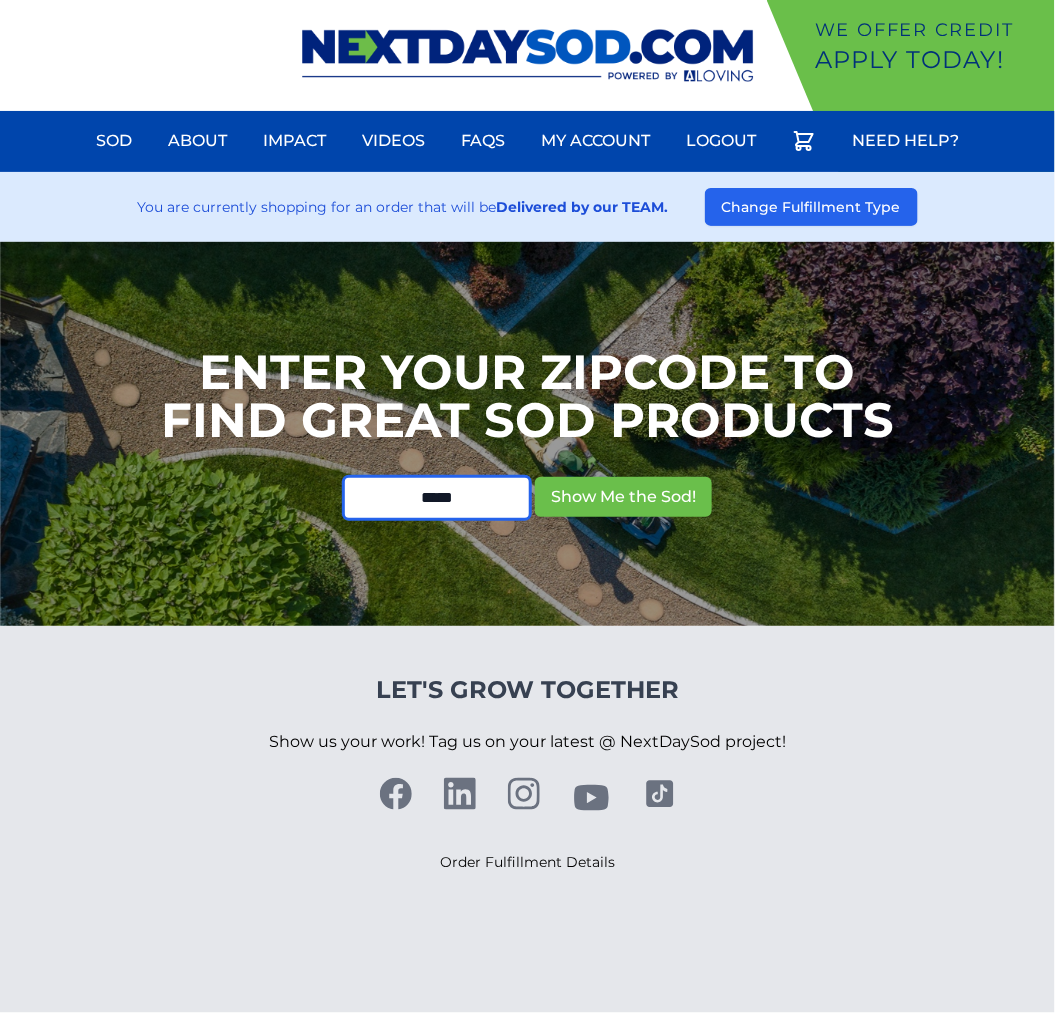 click on "Show Me the Sod!" at bounding box center (623, 497) 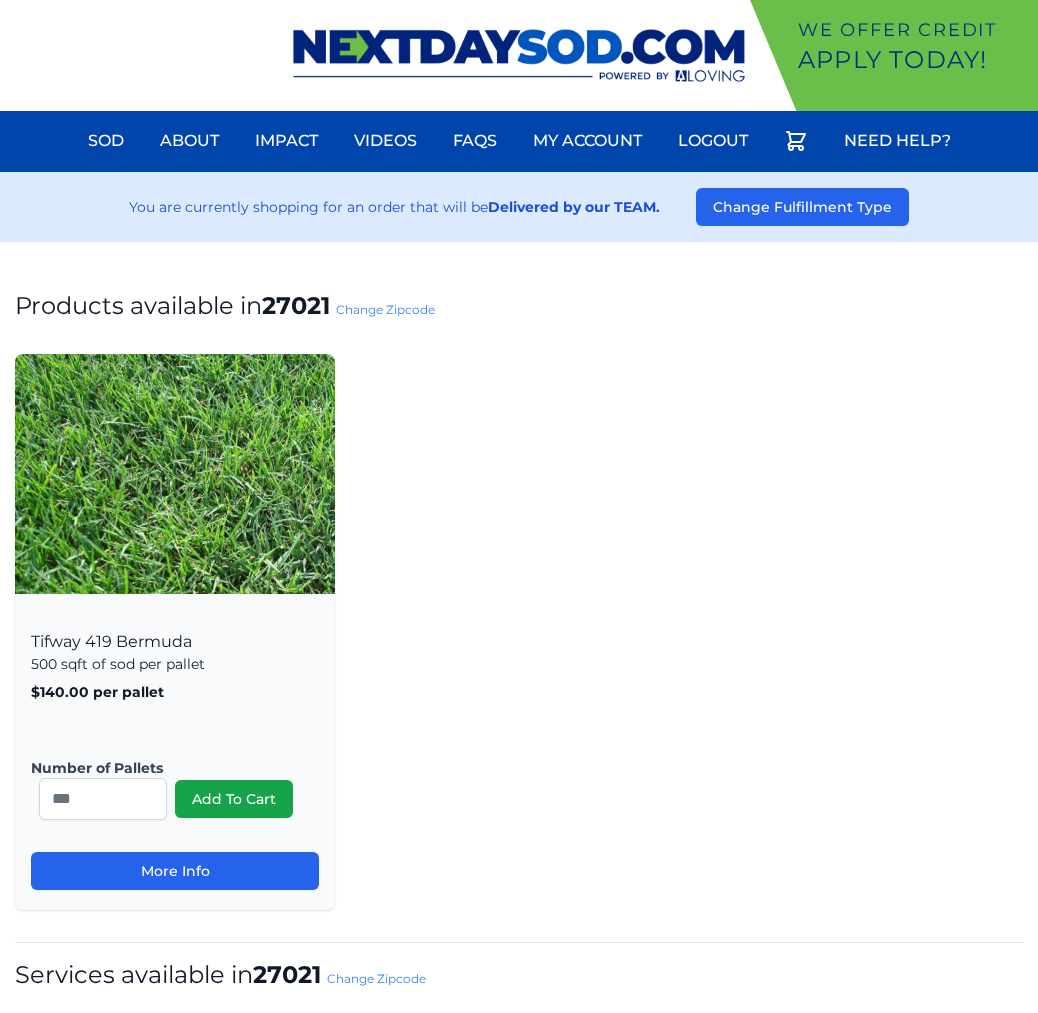 scroll, scrollTop: 0, scrollLeft: 0, axis: both 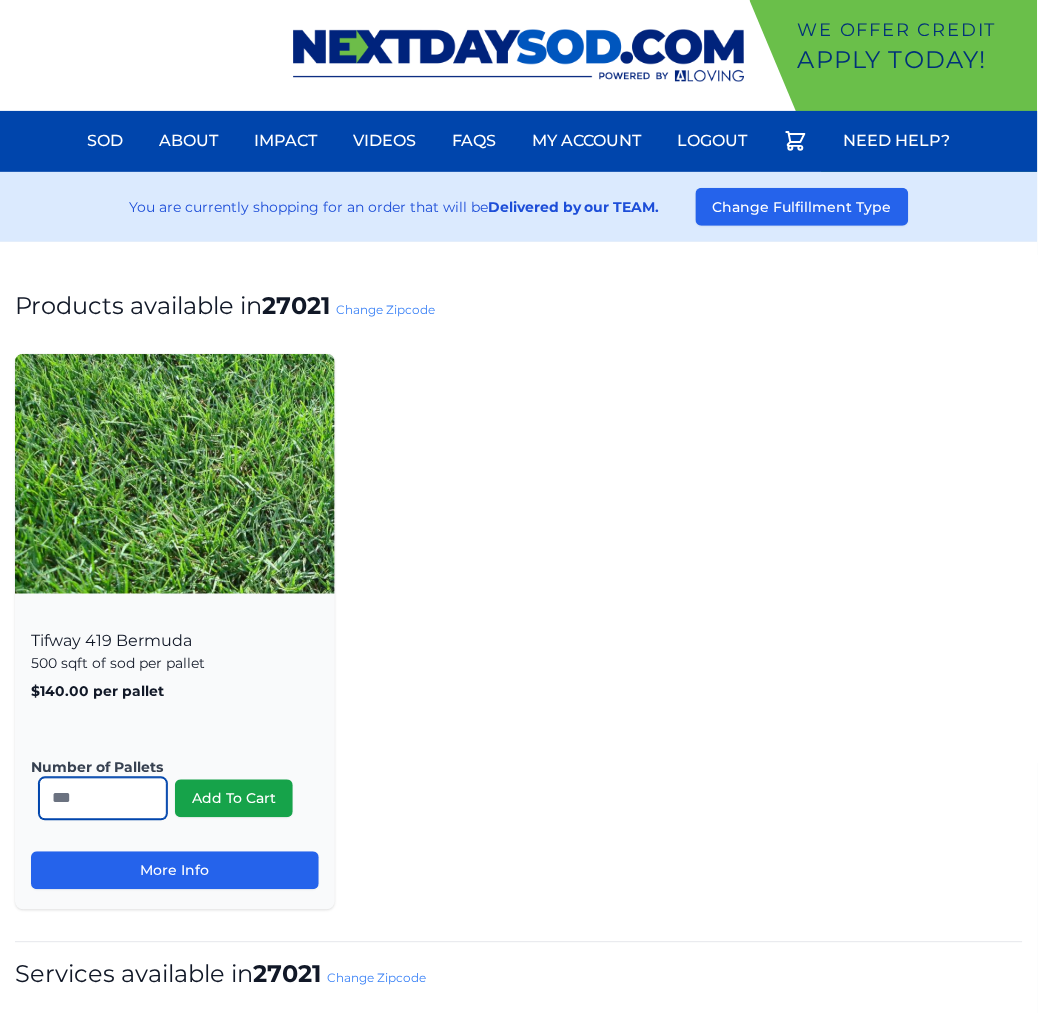 drag, startPoint x: 83, startPoint y: 807, endPoint x: -68, endPoint y: 796, distance: 151.40013 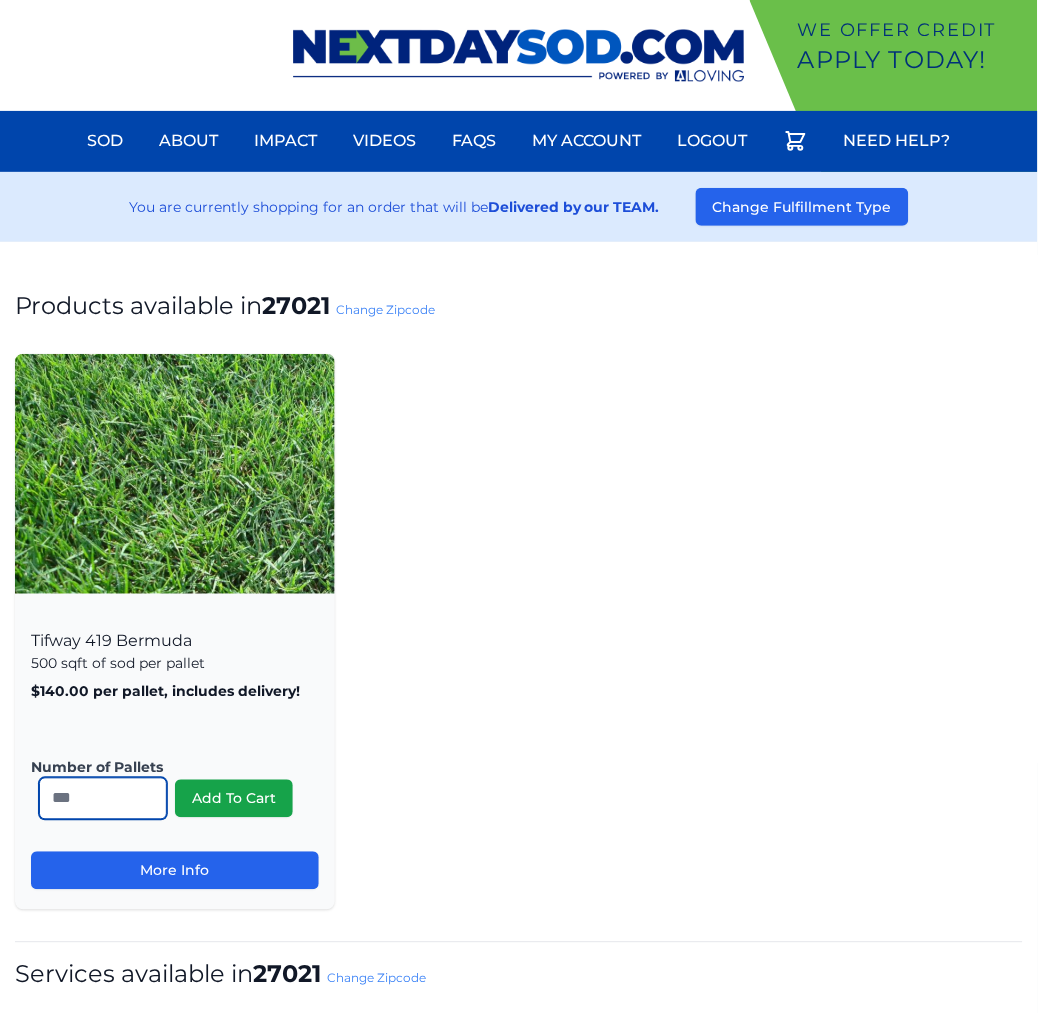 type on "**" 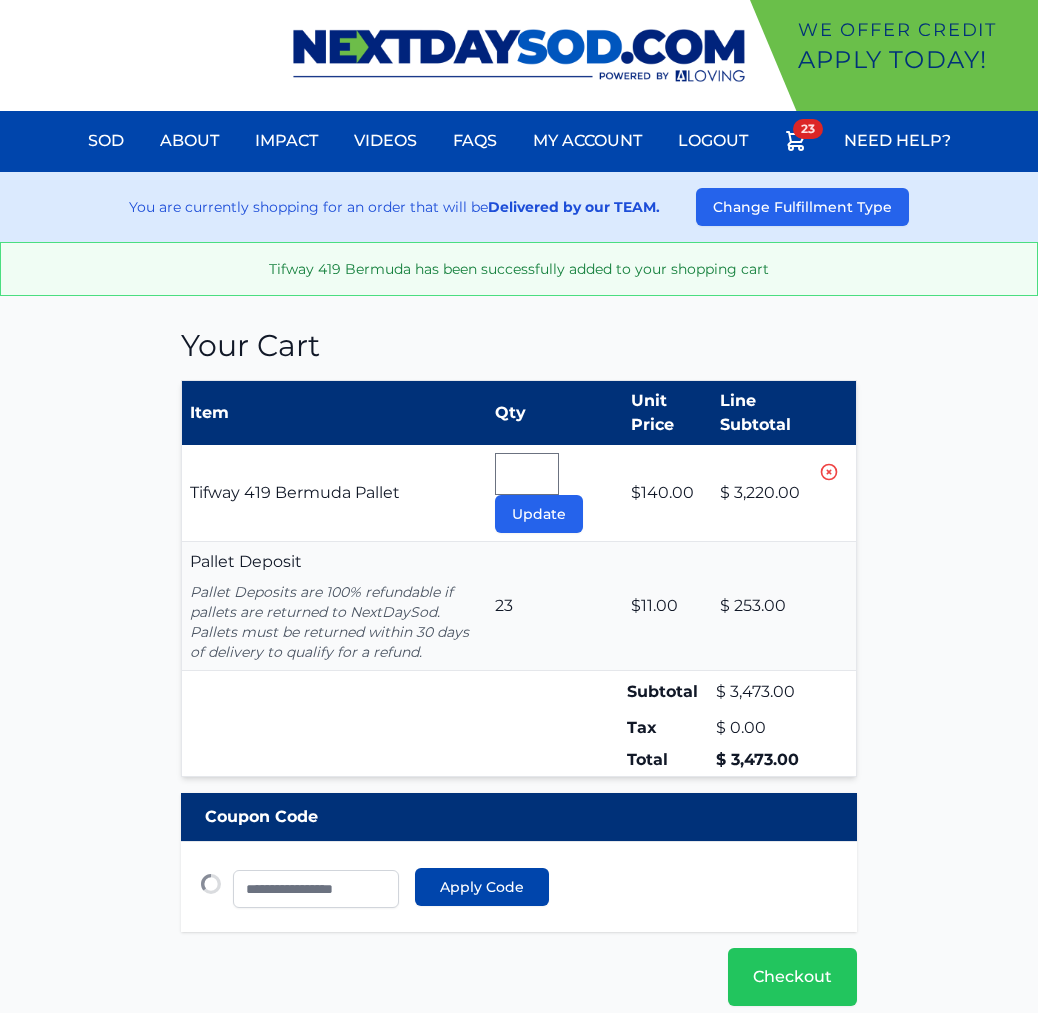 type 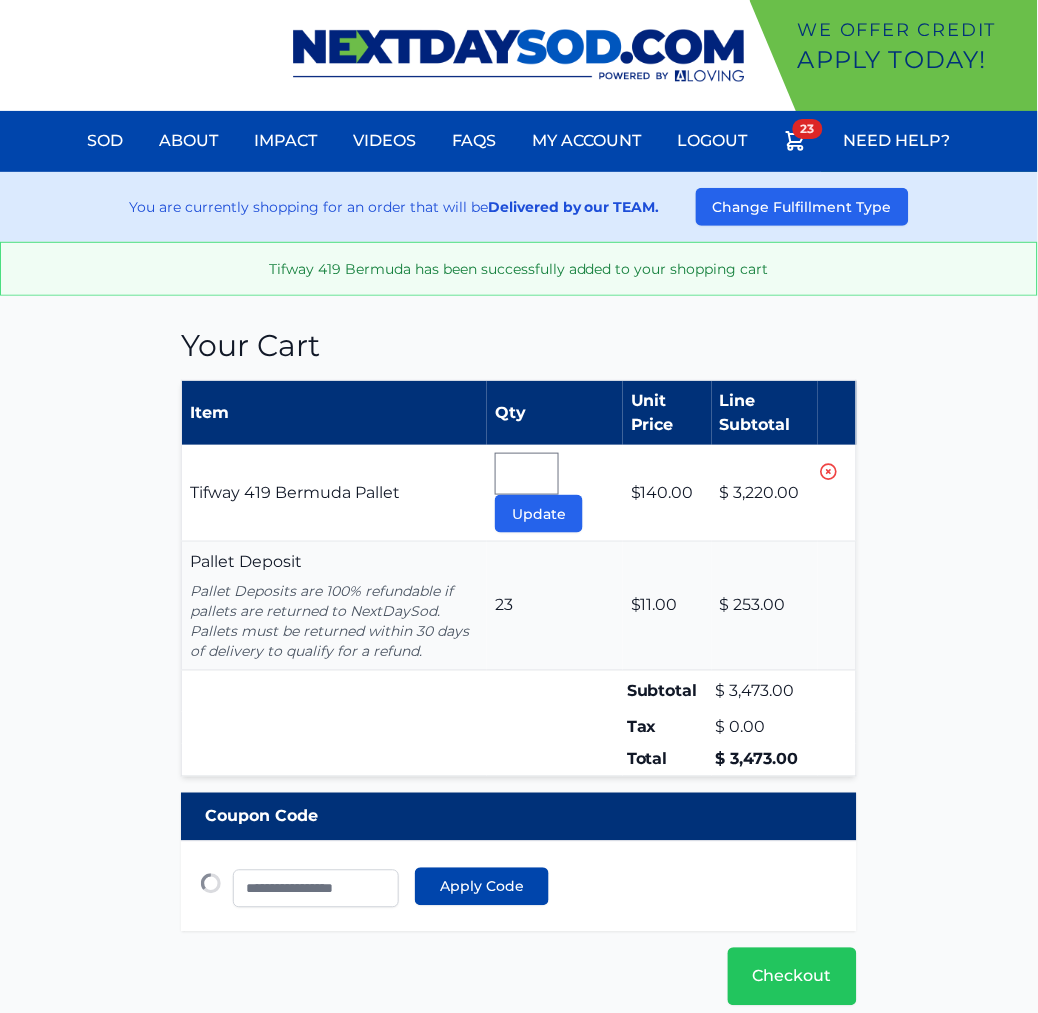 scroll, scrollTop: 0, scrollLeft: 0, axis: both 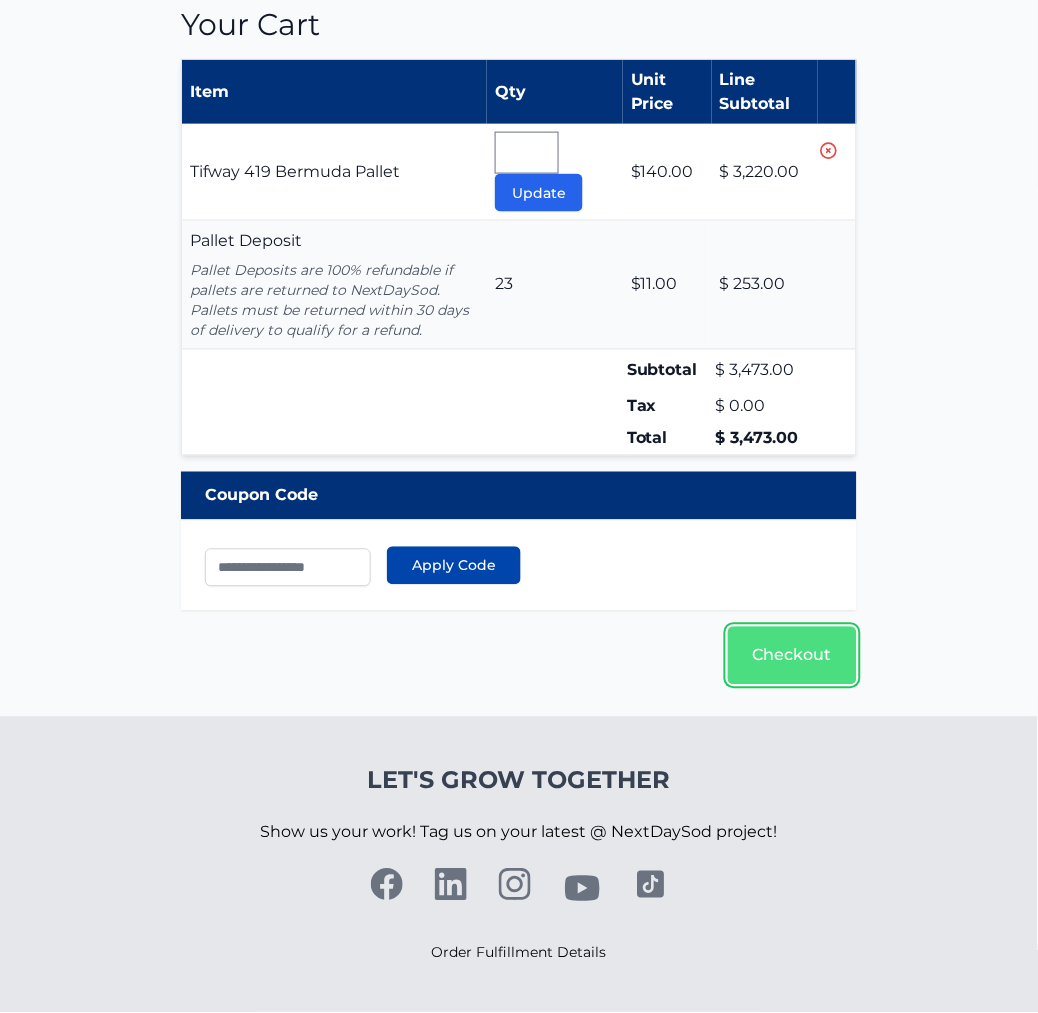 click on "Checkout" at bounding box center [792, 656] 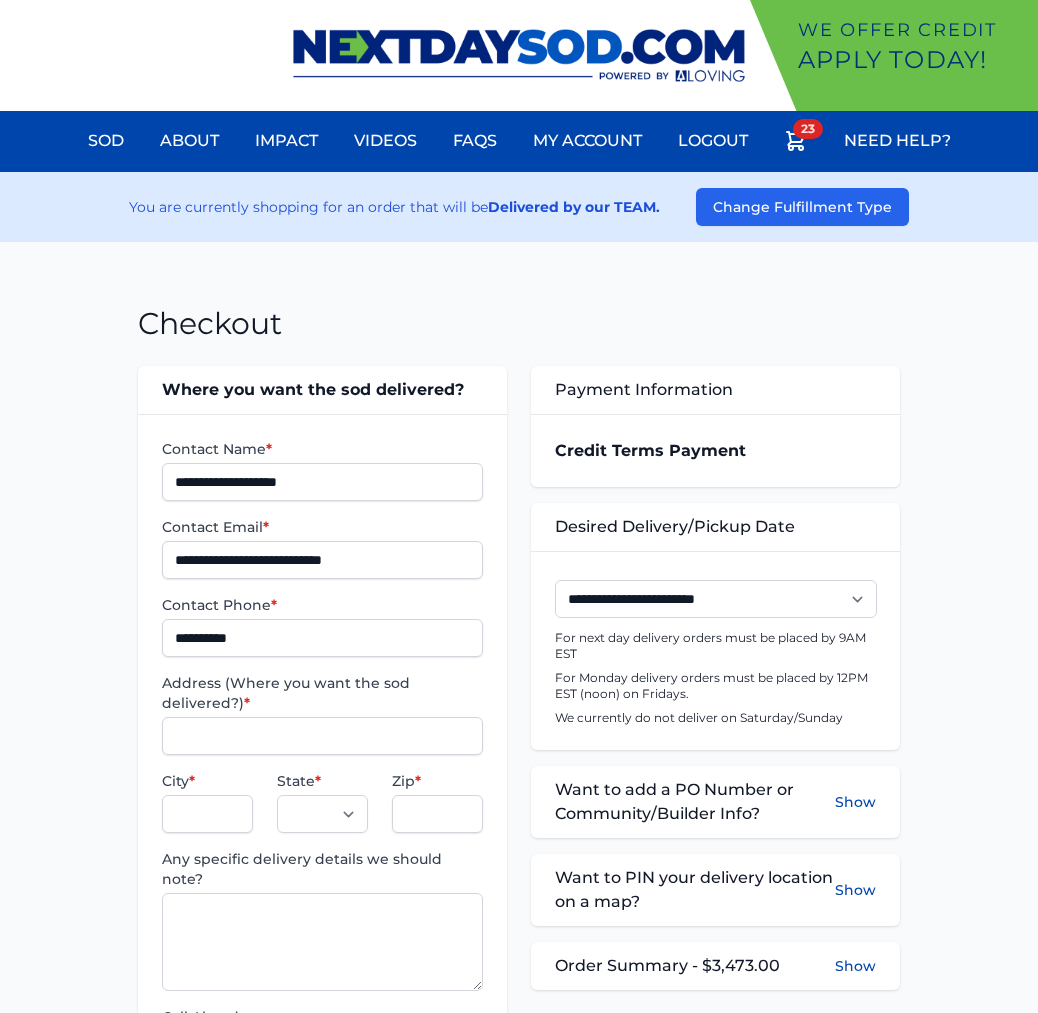scroll, scrollTop: 0, scrollLeft: 0, axis: both 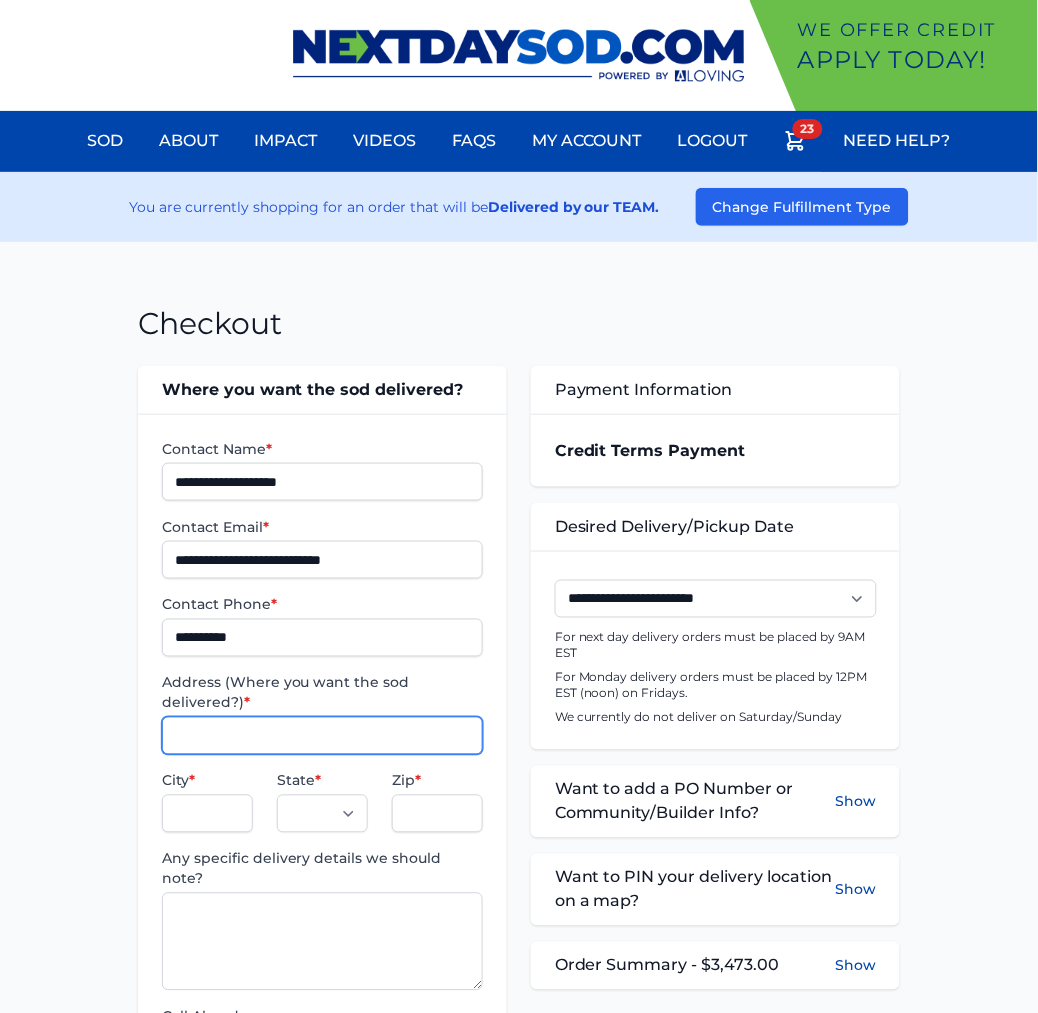 click on "Address (Where you want the sod delivered?)
*" at bounding box center (322, 736) 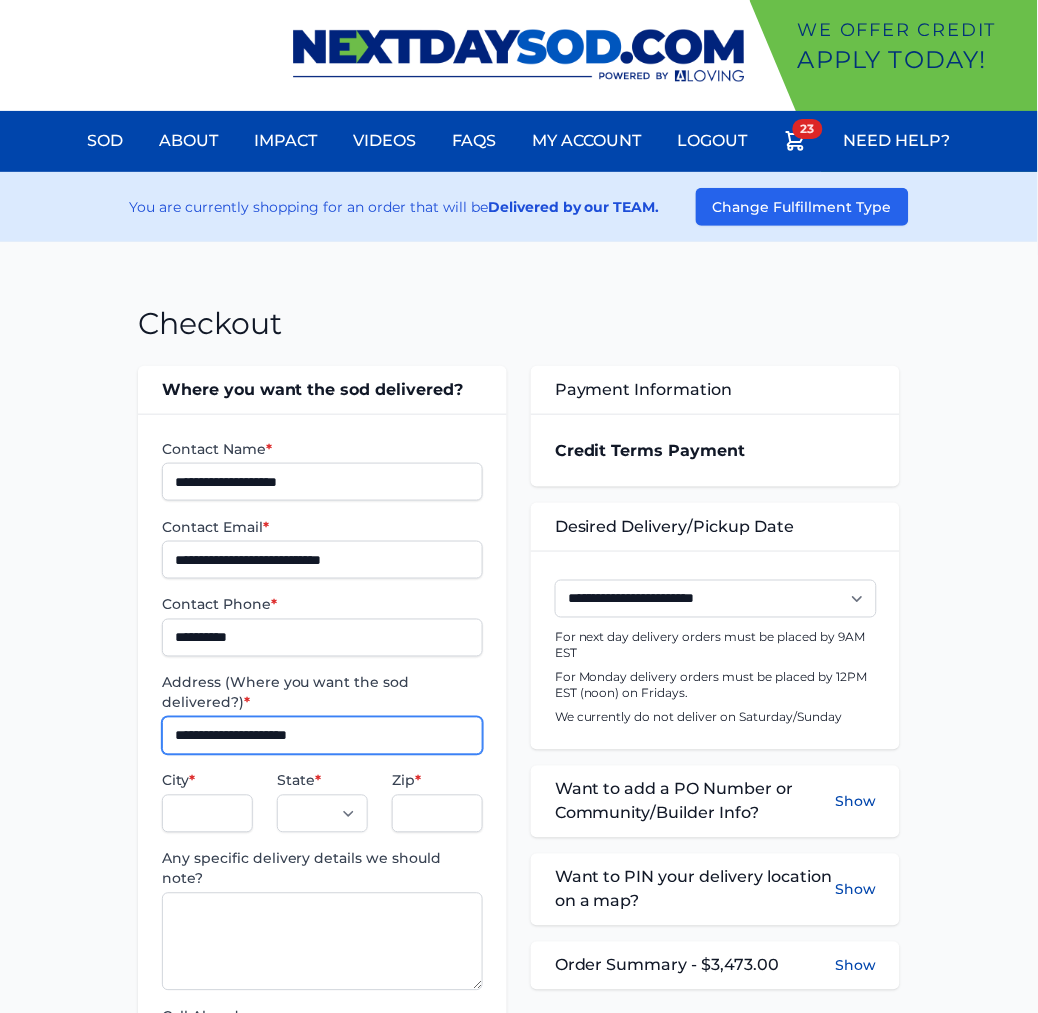 type on "**********" 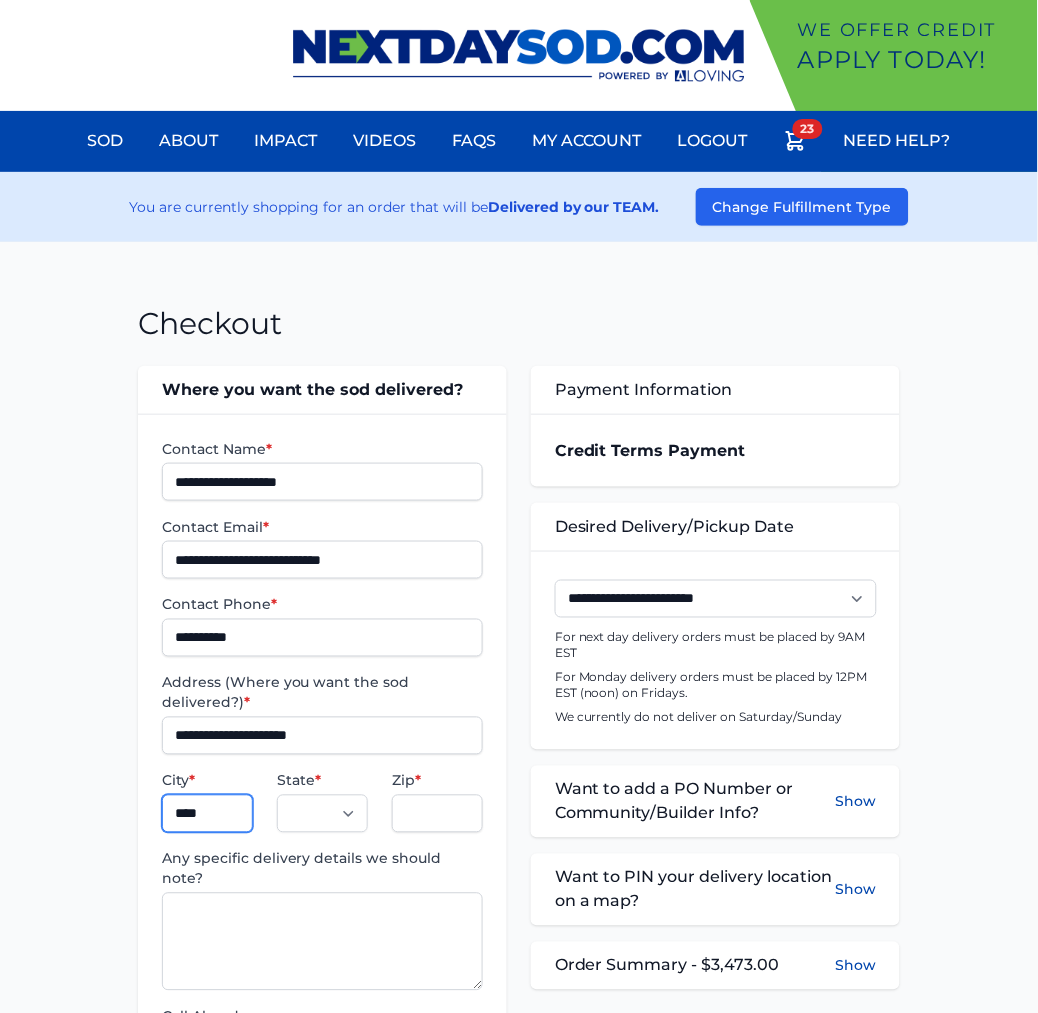 type on "****" 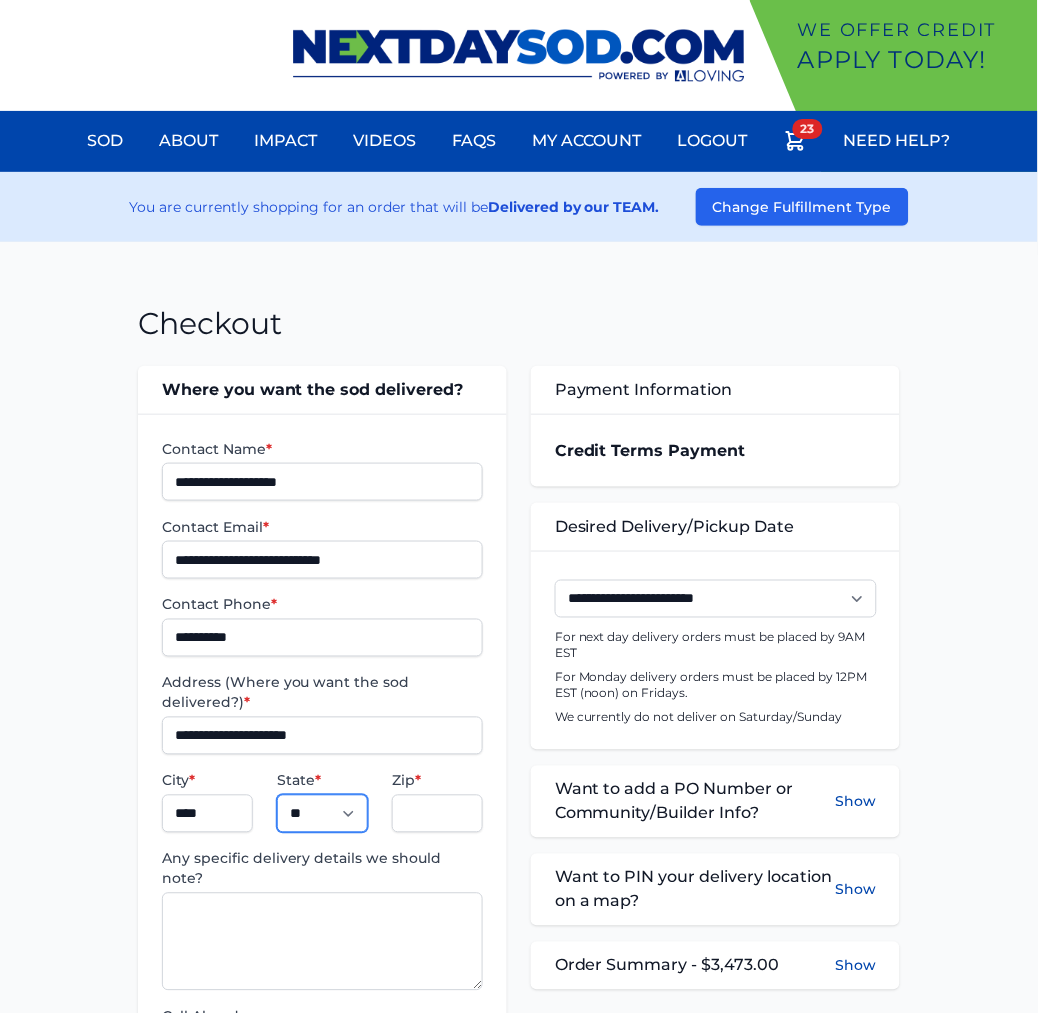 select on "**" 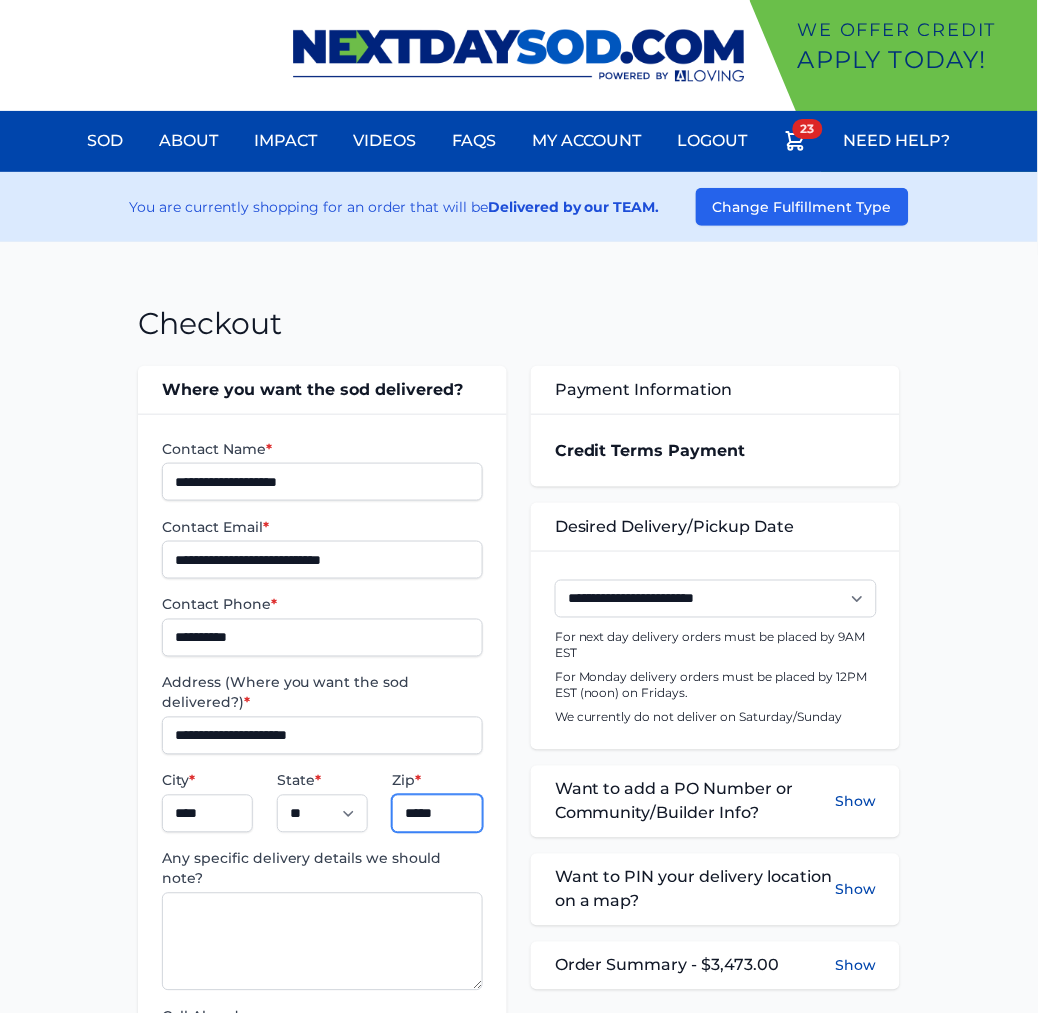 type on "*****" 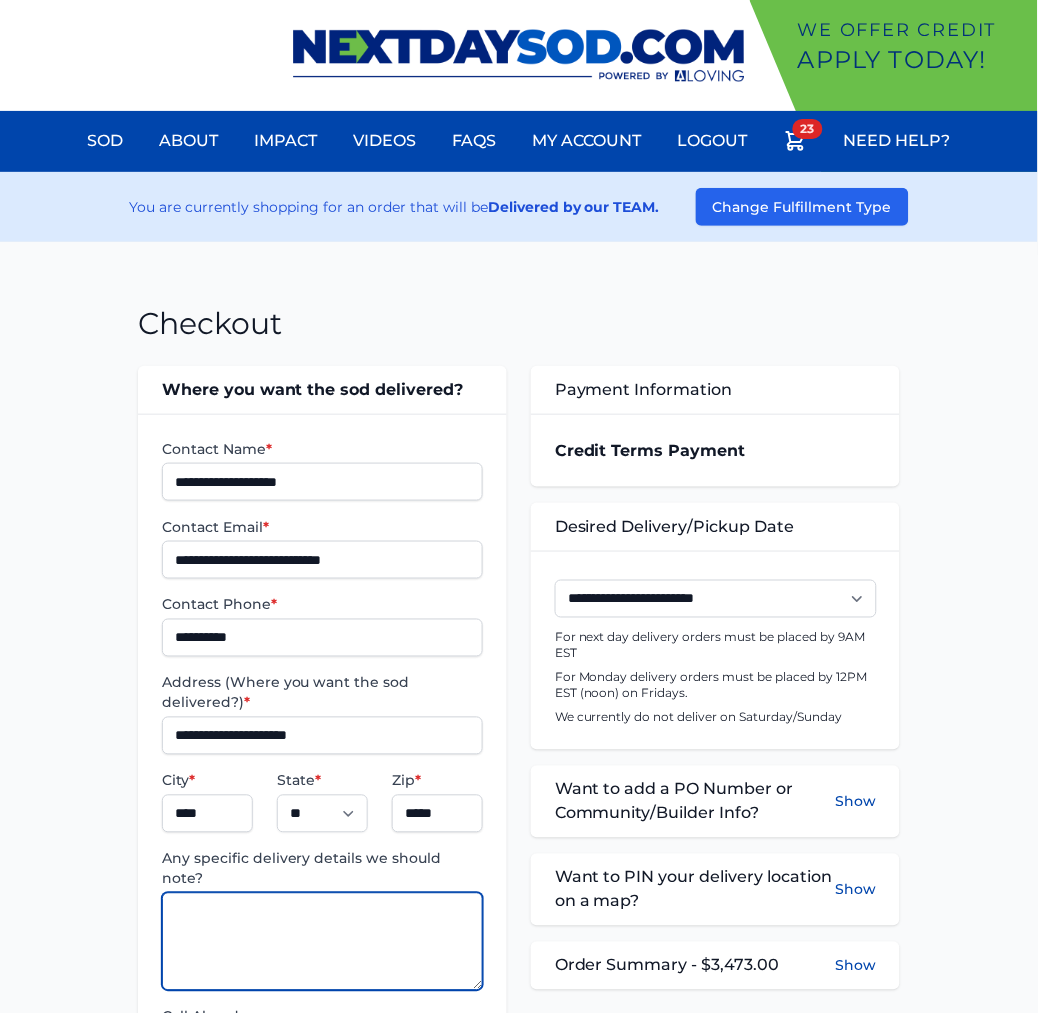 paste on "**********" 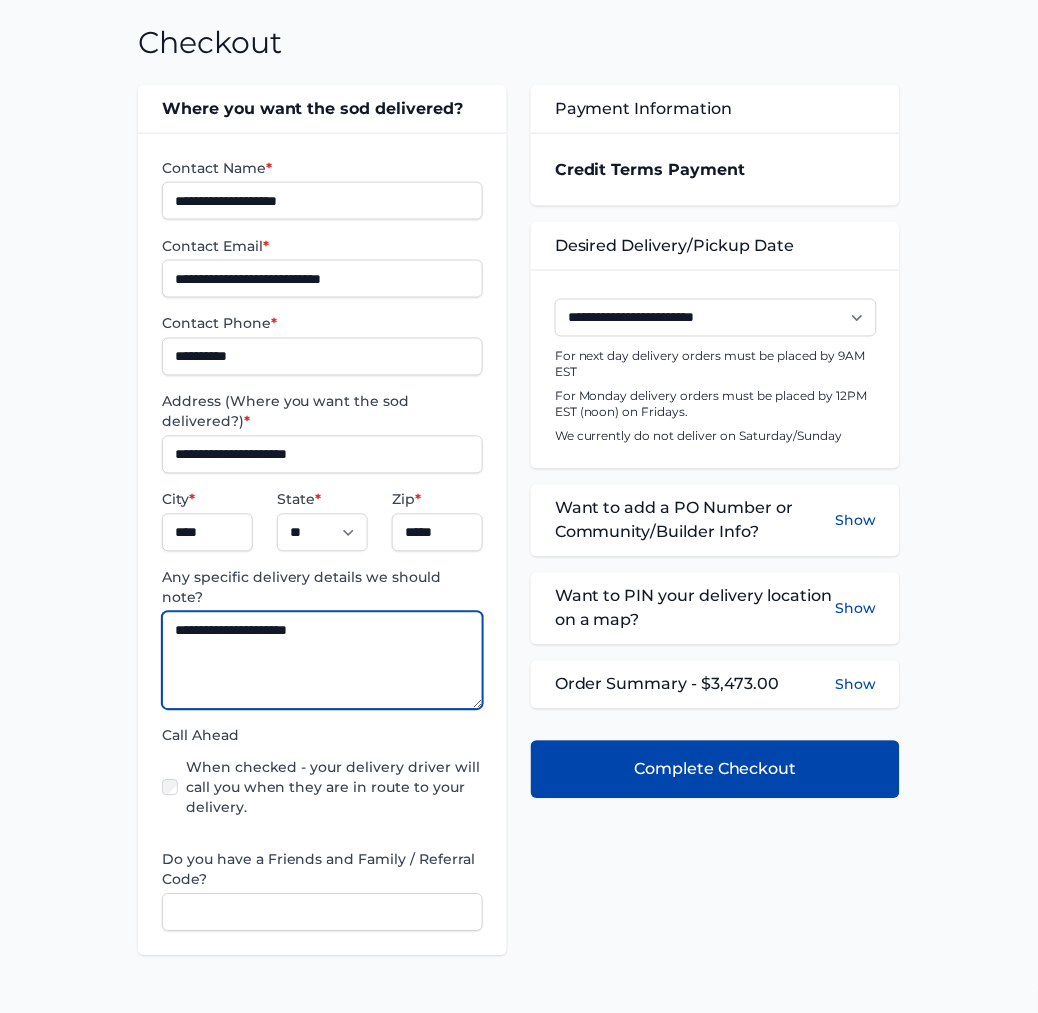 scroll, scrollTop: 444, scrollLeft: 0, axis: vertical 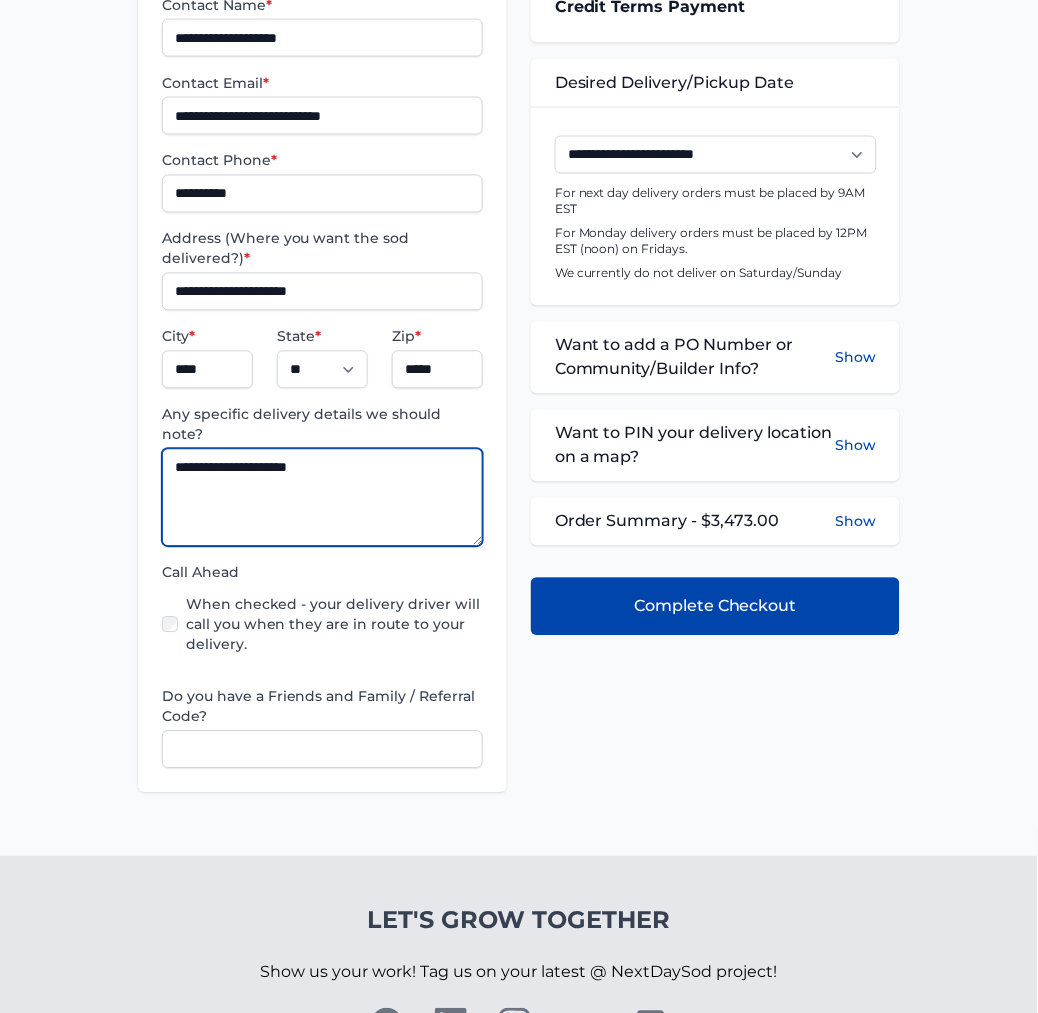 type on "**********" 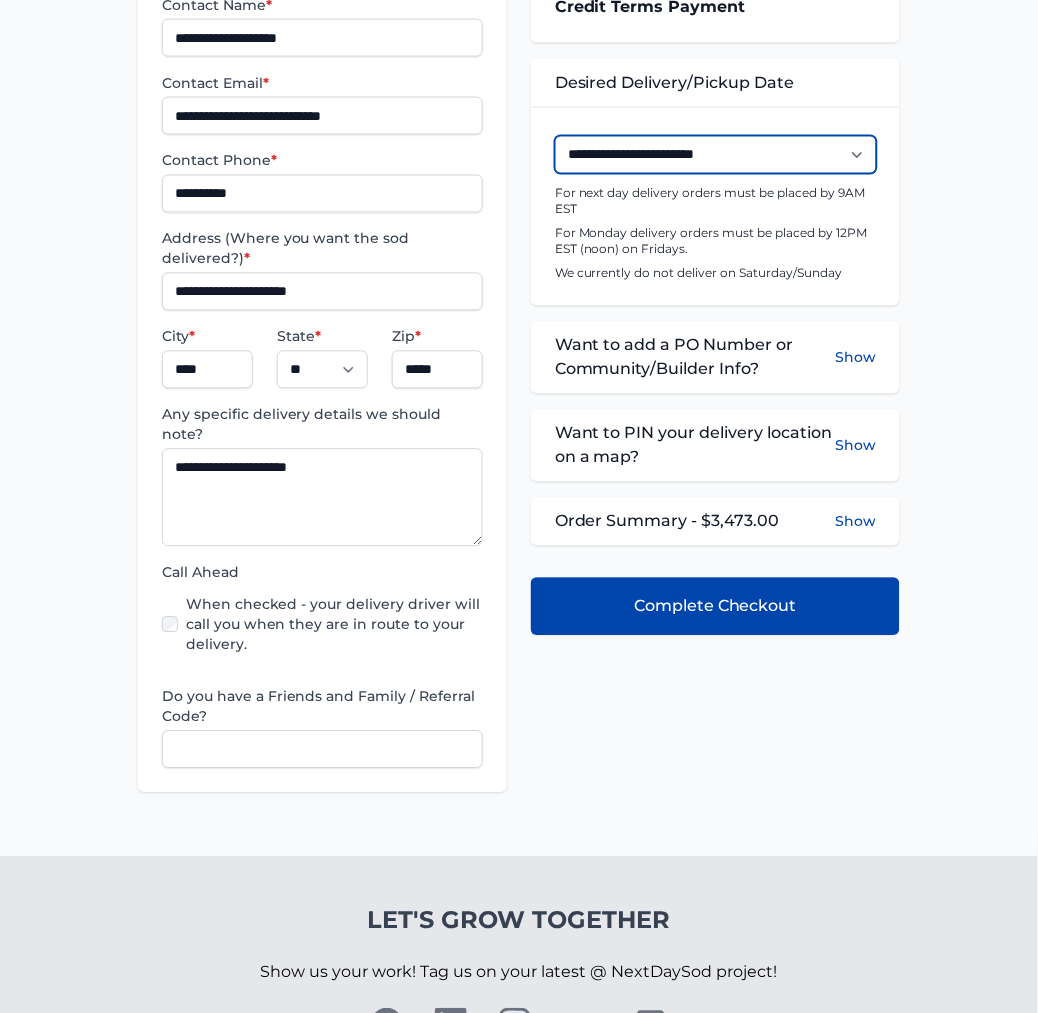 click on "**********" at bounding box center (716, 155) 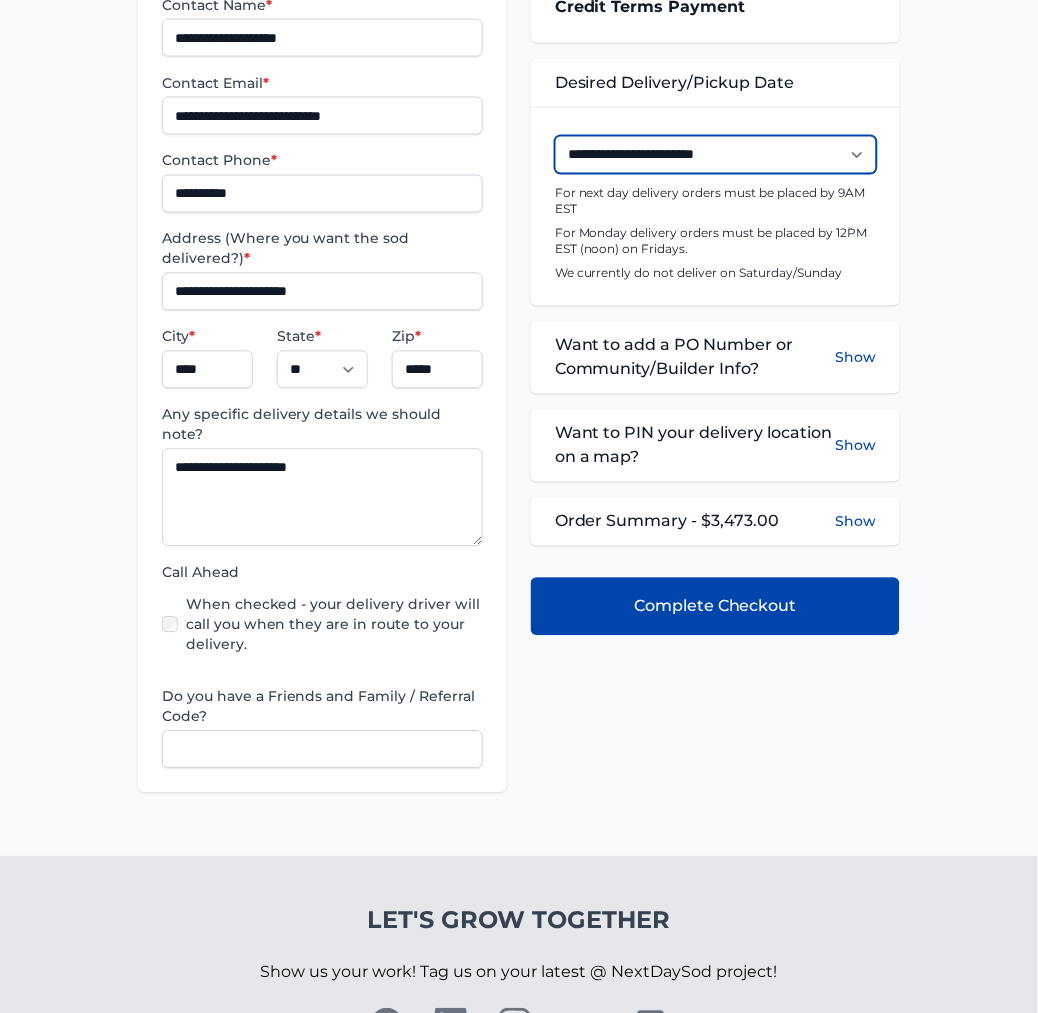select on "**********" 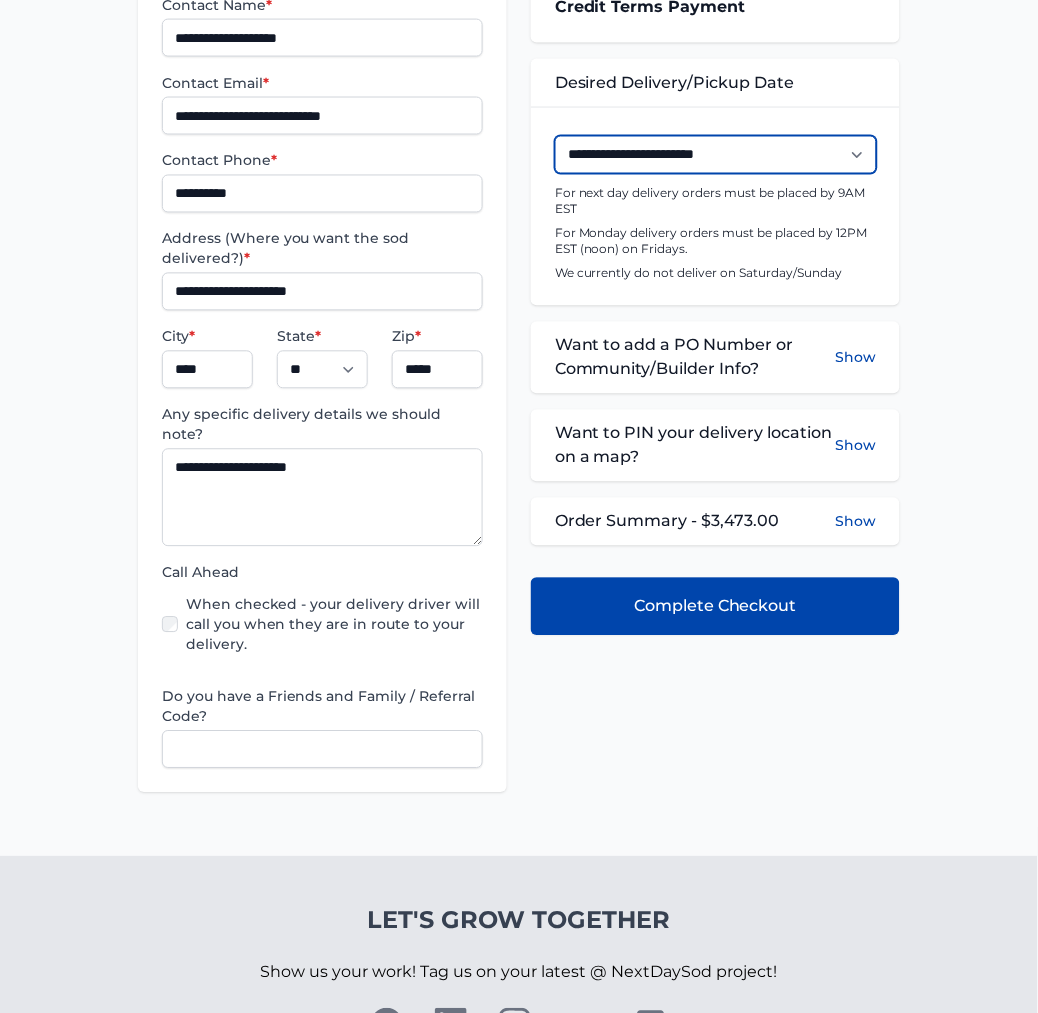 click on "**********" at bounding box center (716, 155) 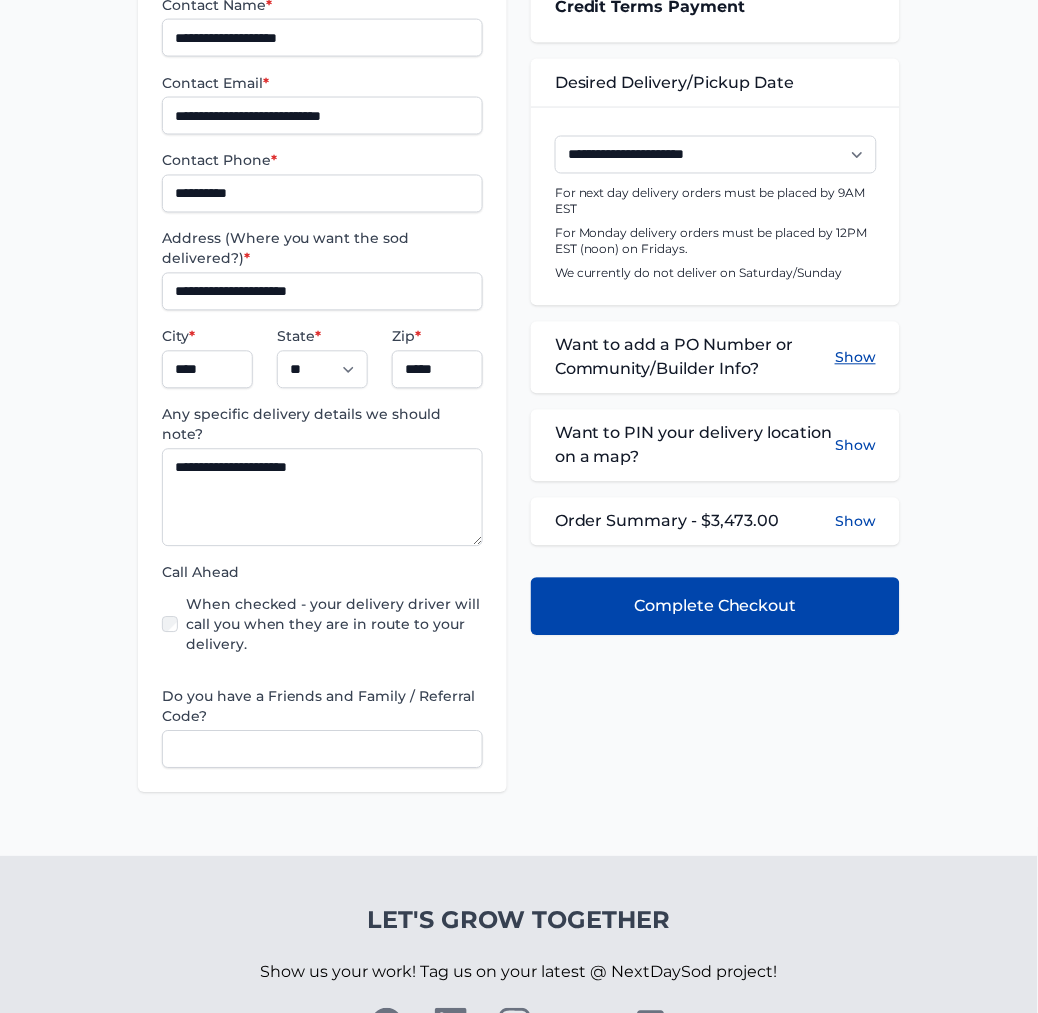 click on "Show" at bounding box center [855, 358] 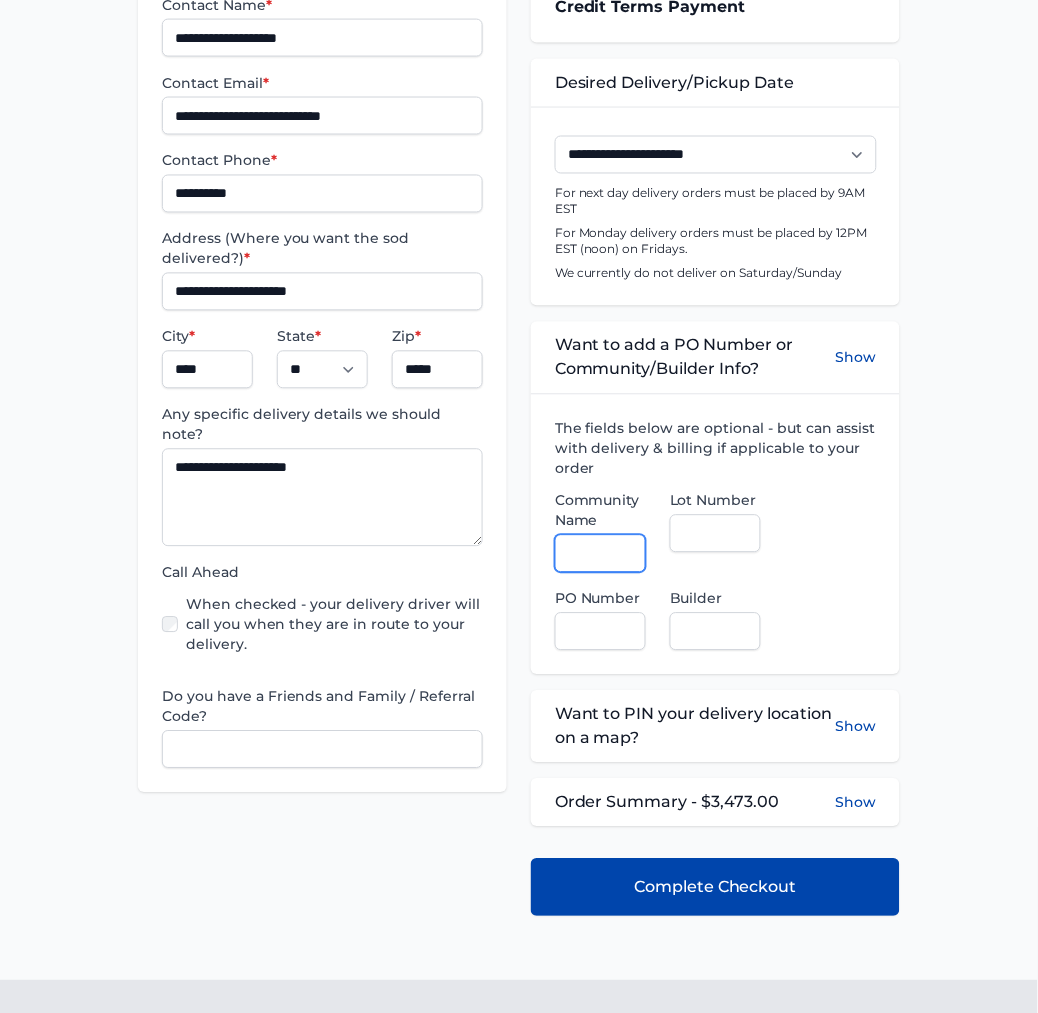 click on "Community Name" at bounding box center [600, 554] 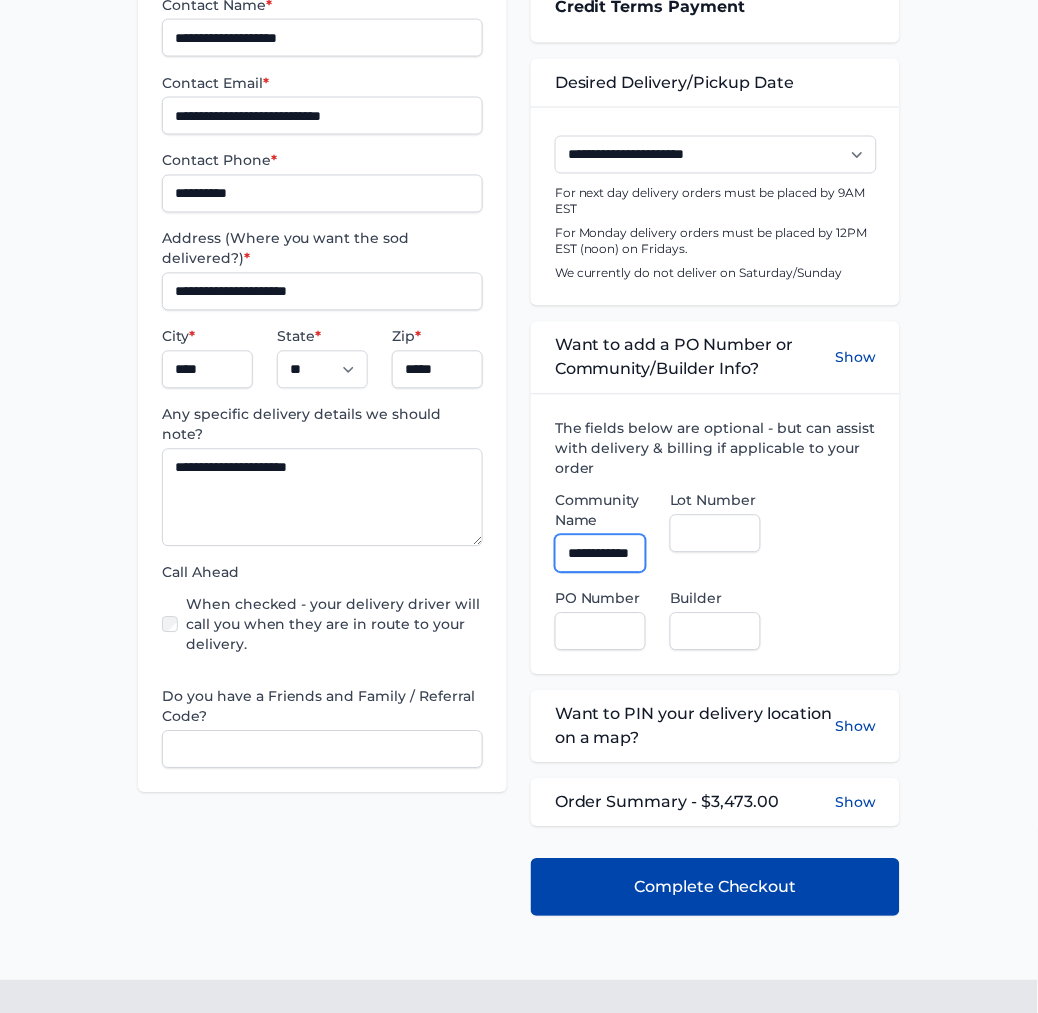 scroll, scrollTop: 0, scrollLeft: 40, axis: horizontal 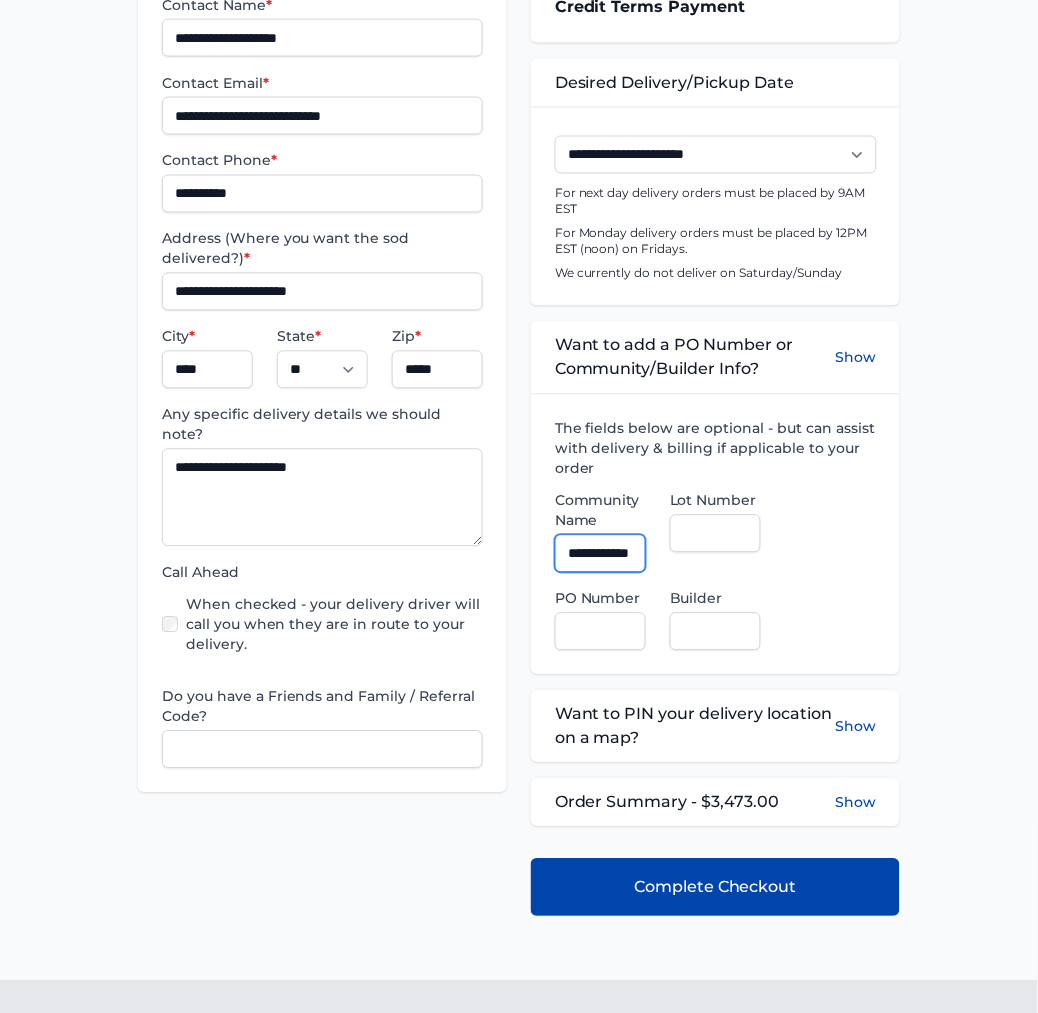type on "**********" 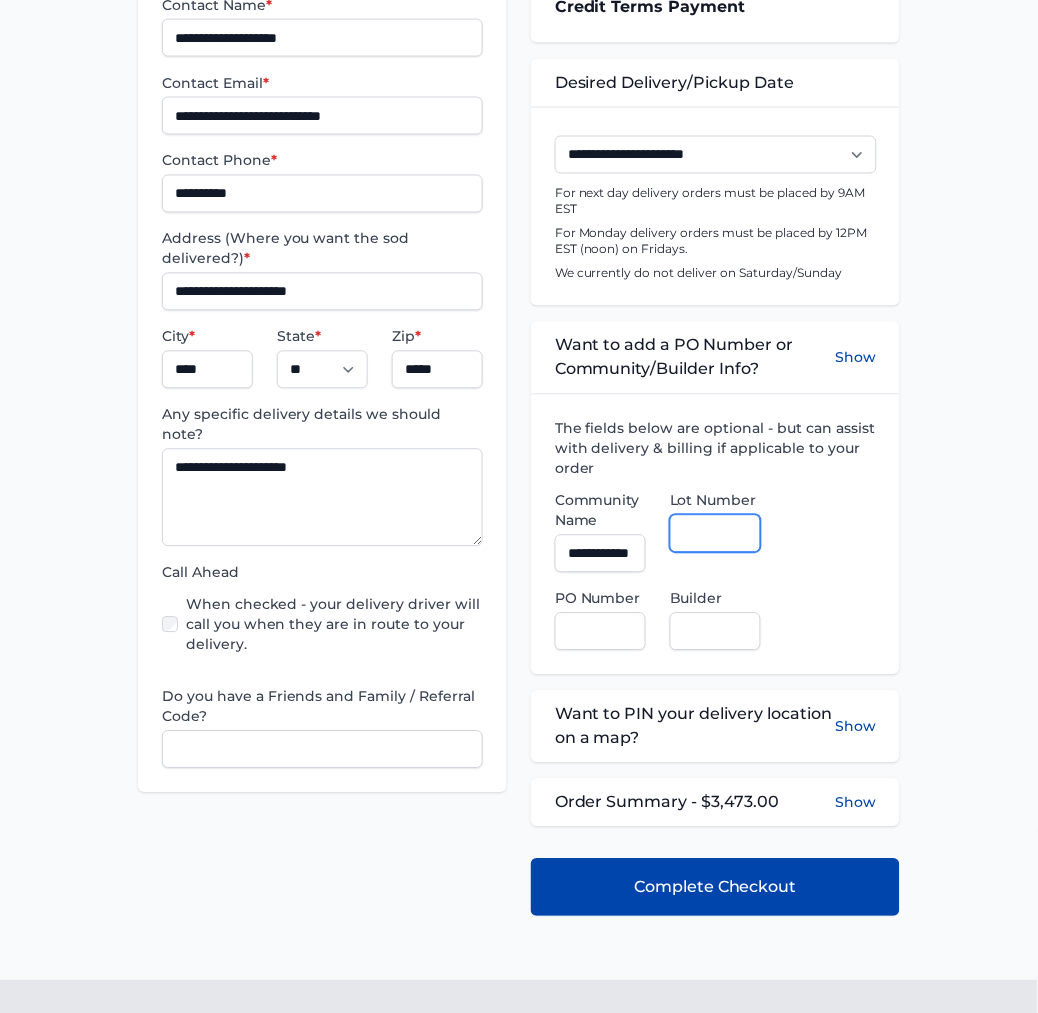 scroll, scrollTop: 0, scrollLeft: 0, axis: both 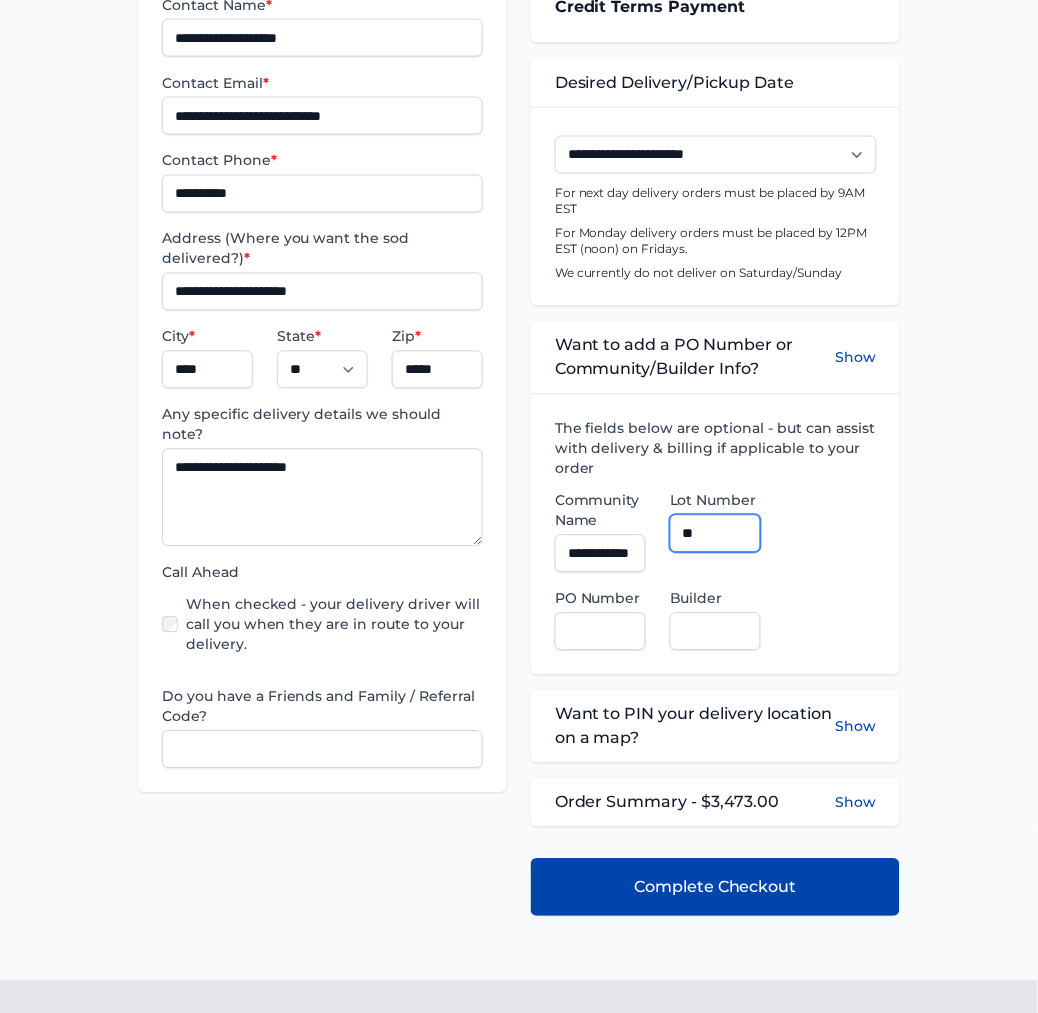 type on "**" 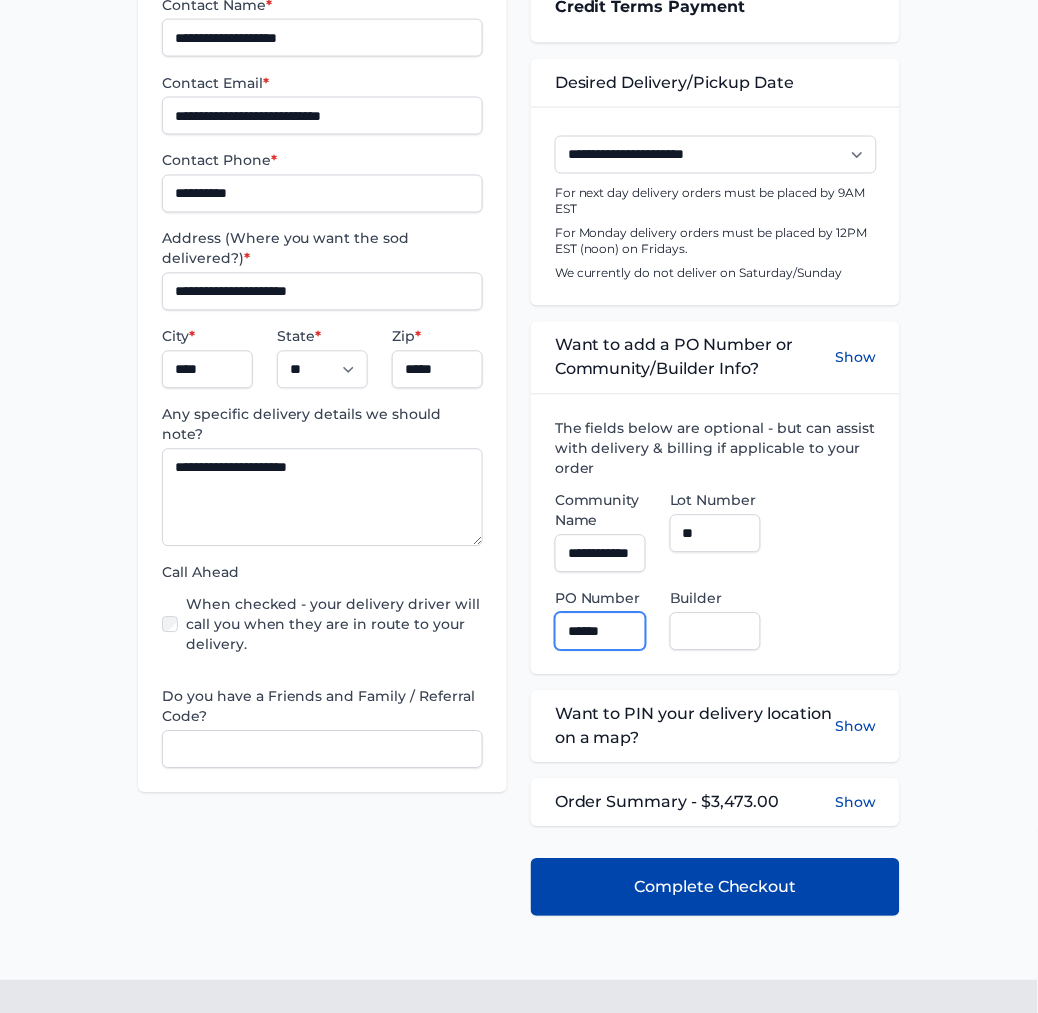 type on "******" 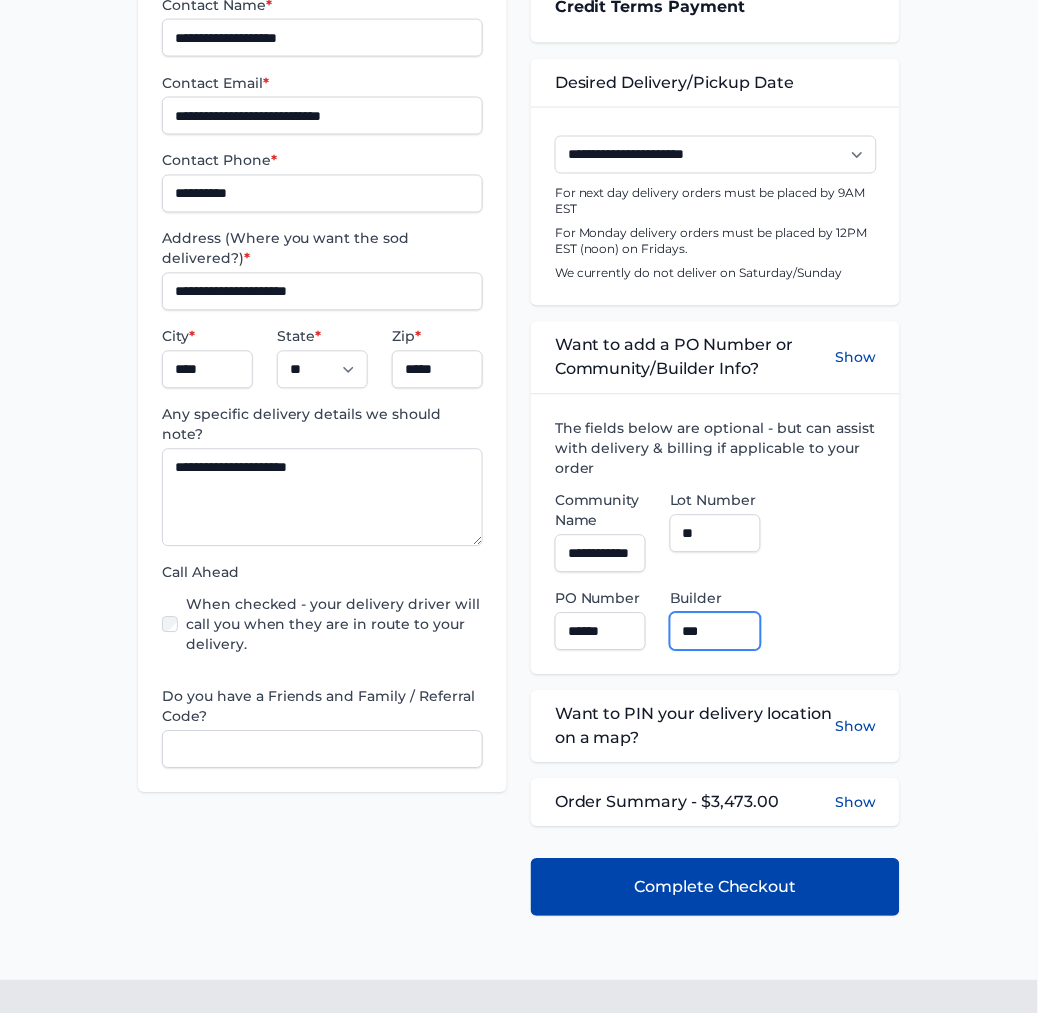 type on "**********" 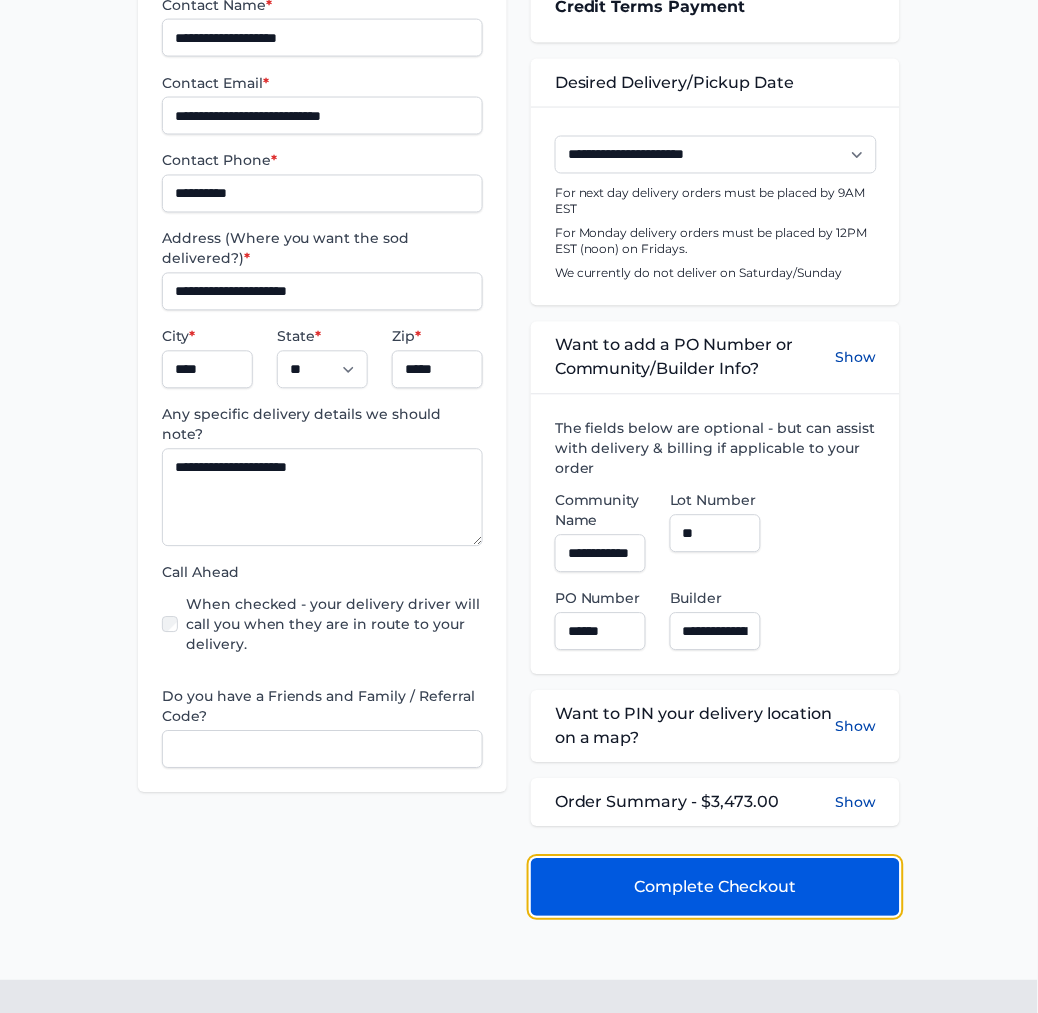 click on "Complete Checkout" at bounding box center [715, 888] 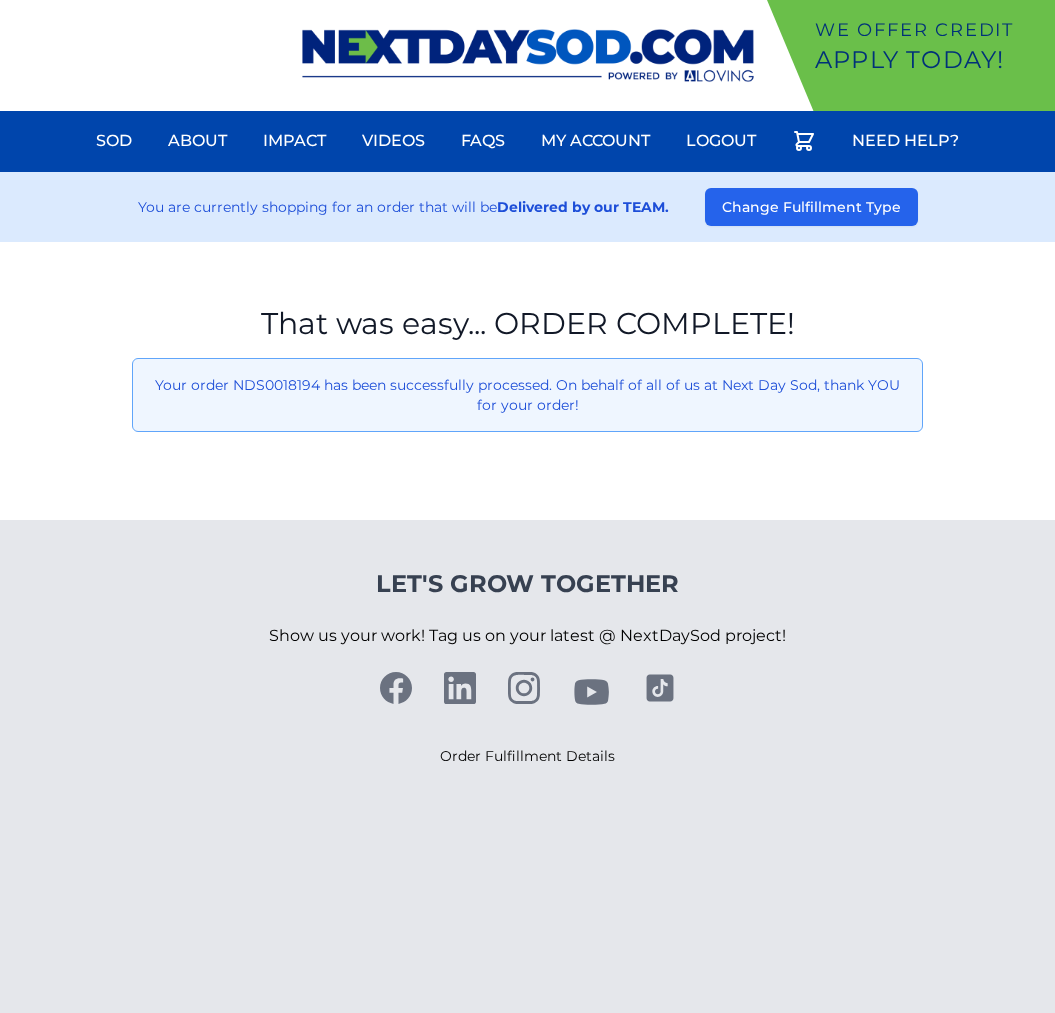 scroll, scrollTop: 0, scrollLeft: 0, axis: both 